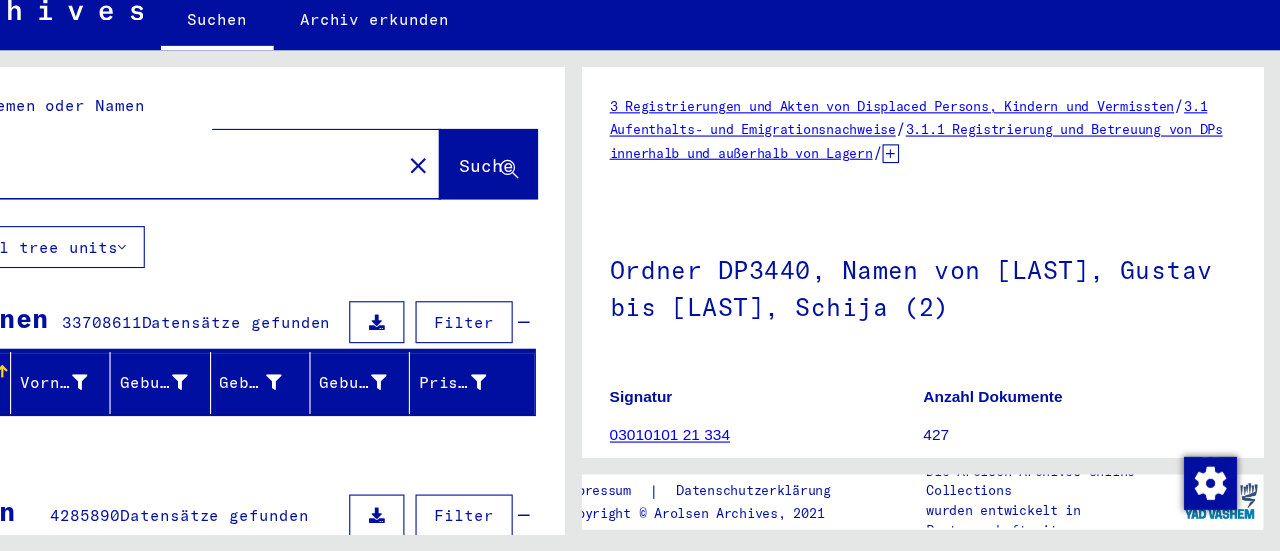 scroll, scrollTop: 0, scrollLeft: 0, axis: both 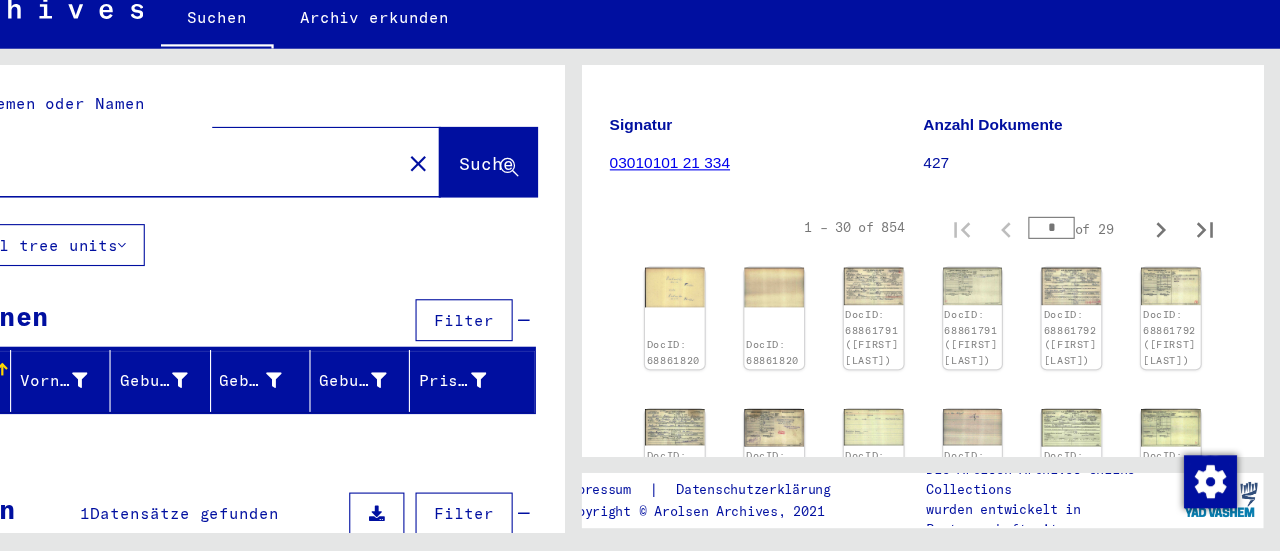 click on "*" at bounding box center (1073, 258) 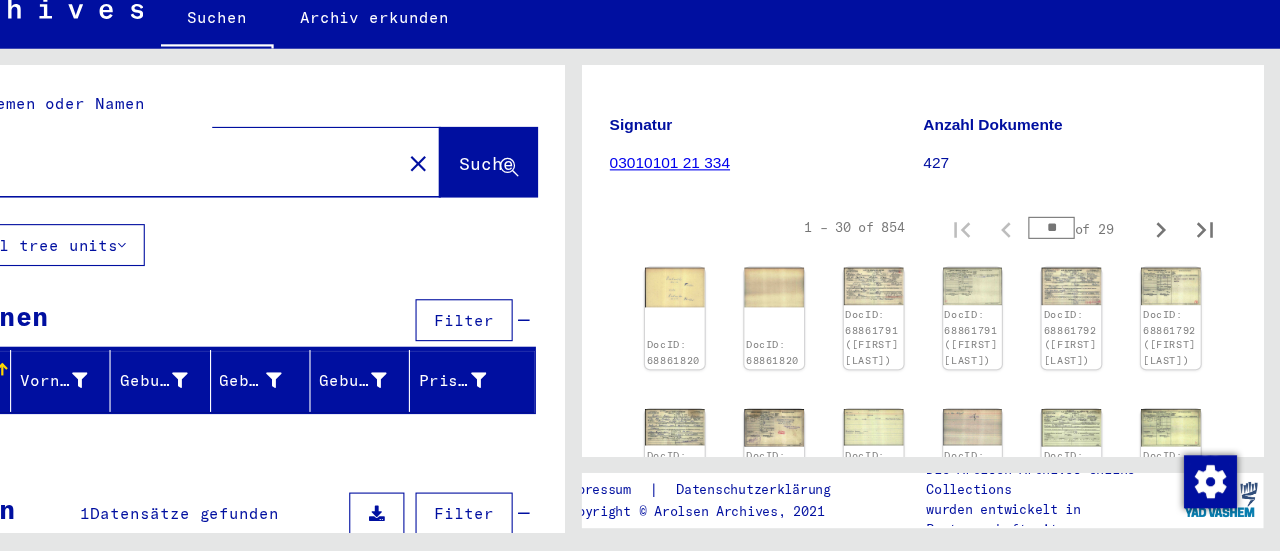 type on "**" 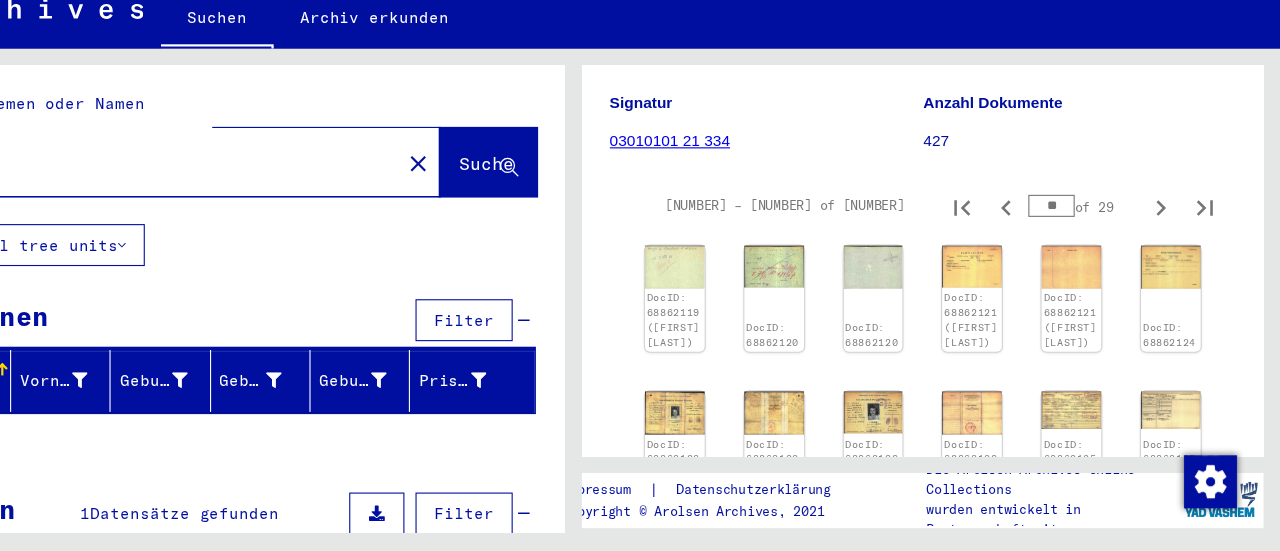scroll, scrollTop: 204, scrollLeft: 0, axis: vertical 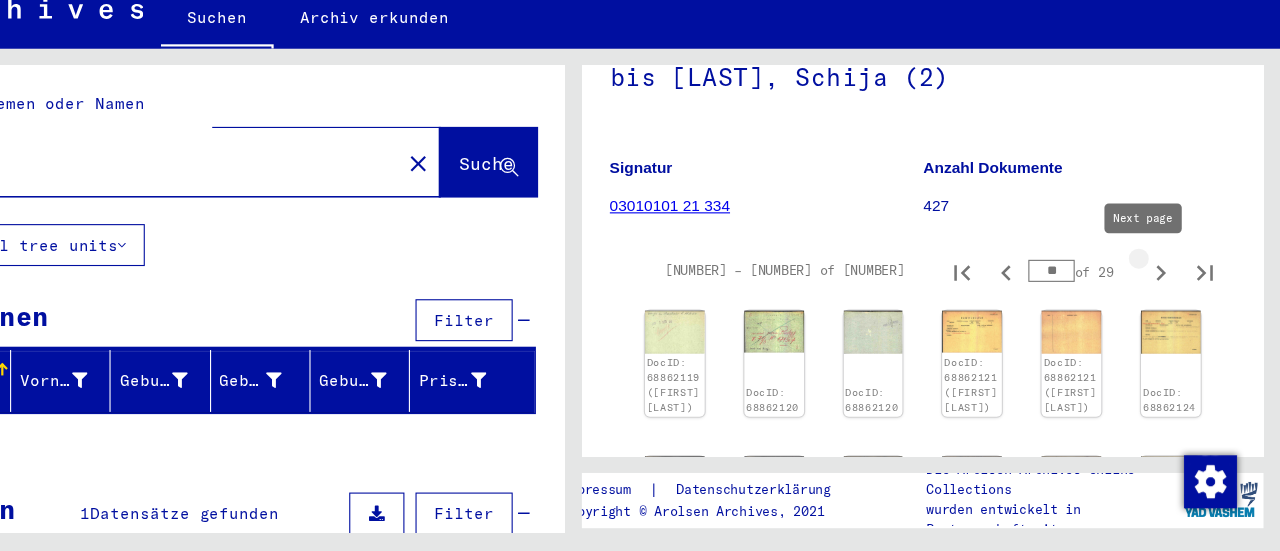 click 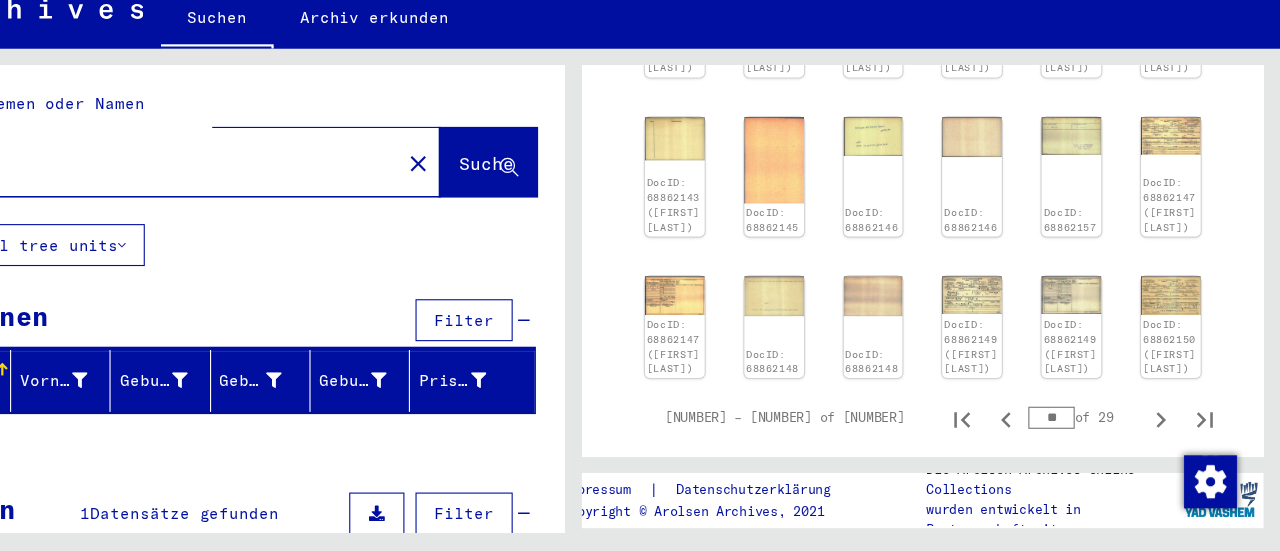 scroll, scrollTop: 868, scrollLeft: 0, axis: vertical 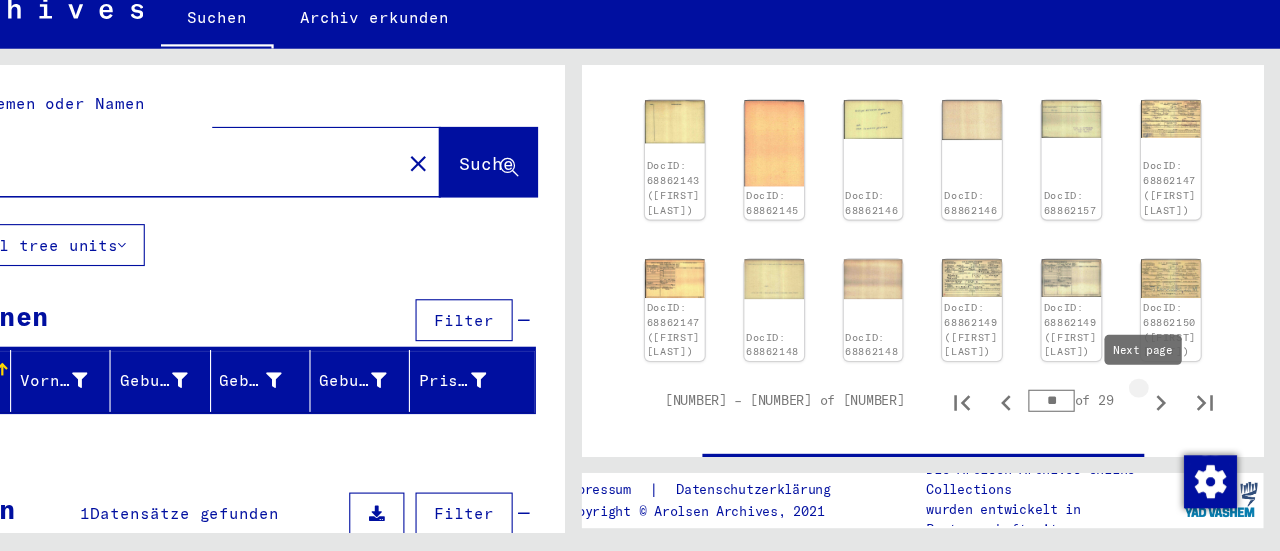 click 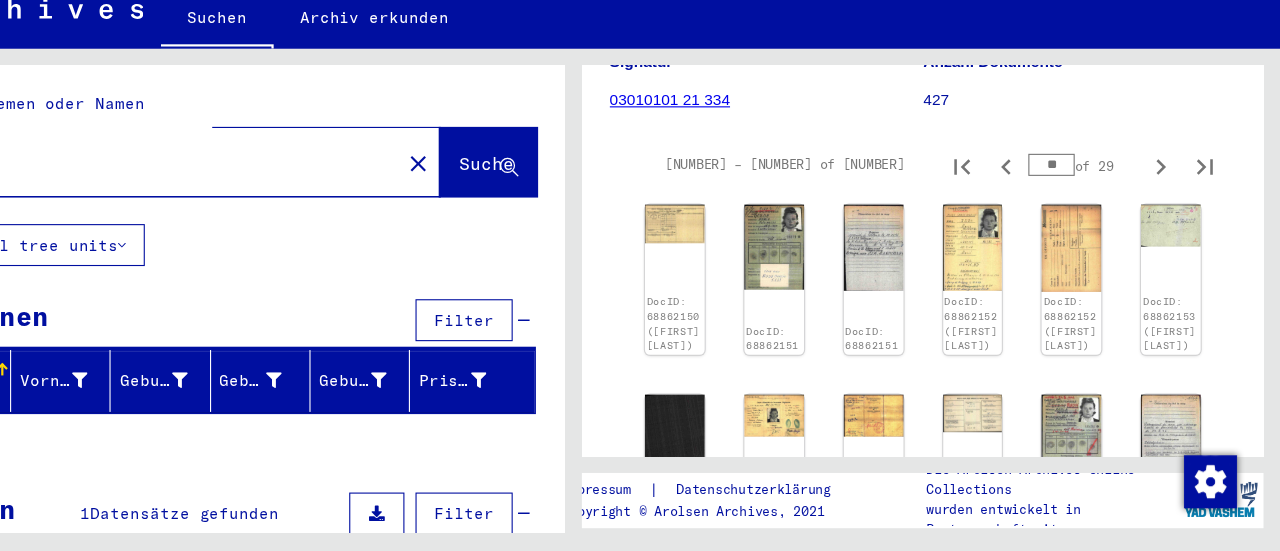 scroll, scrollTop: 296, scrollLeft: 0, axis: vertical 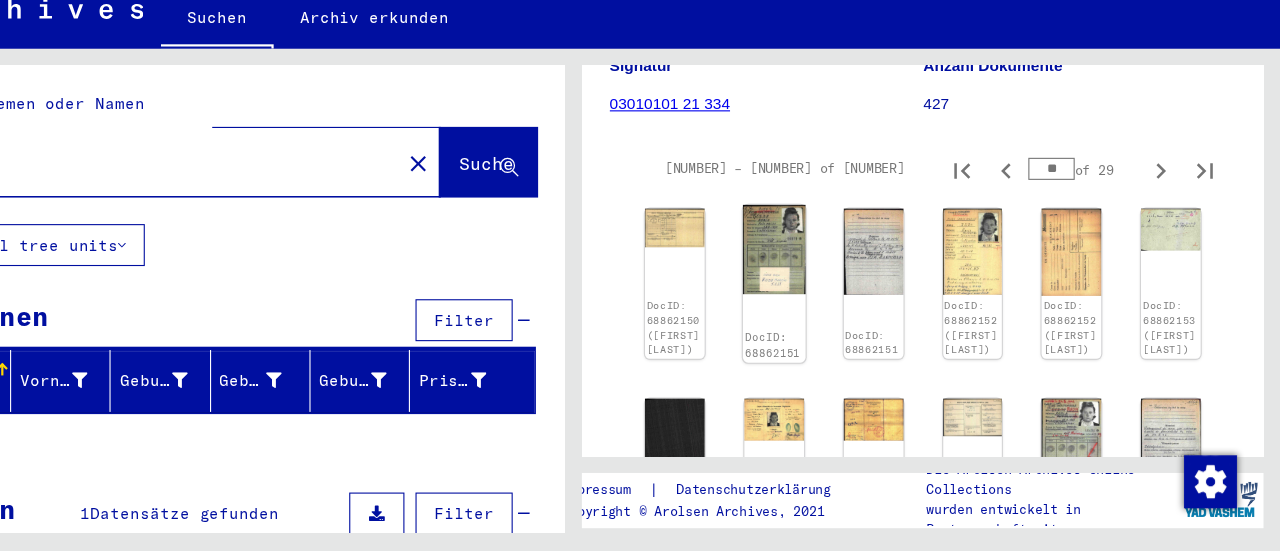 click 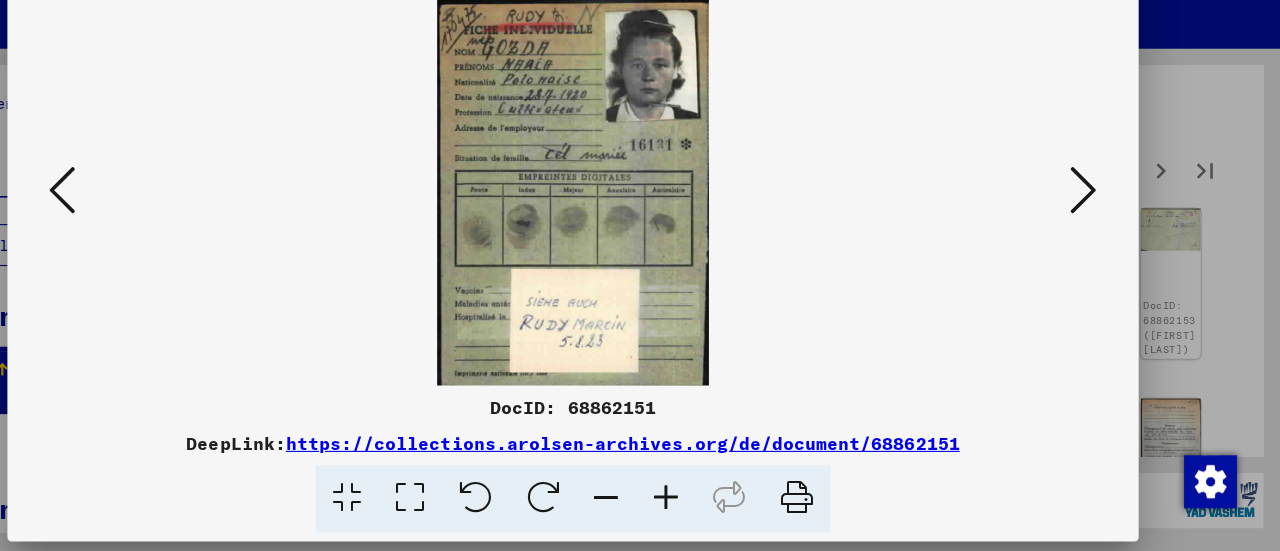 scroll, scrollTop: 0, scrollLeft: 0, axis: both 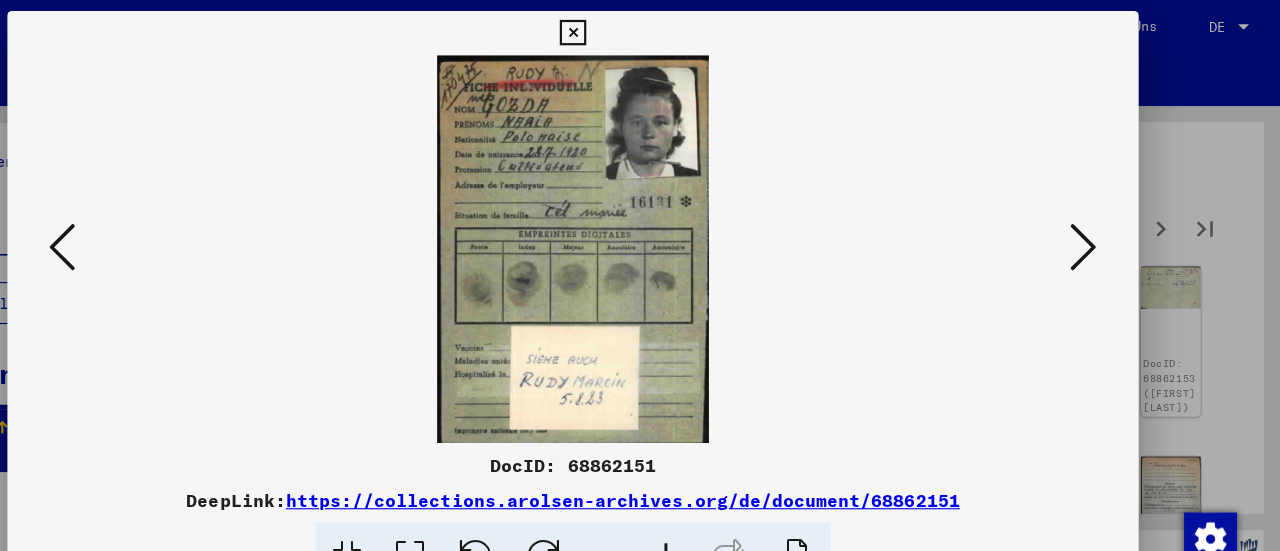 type 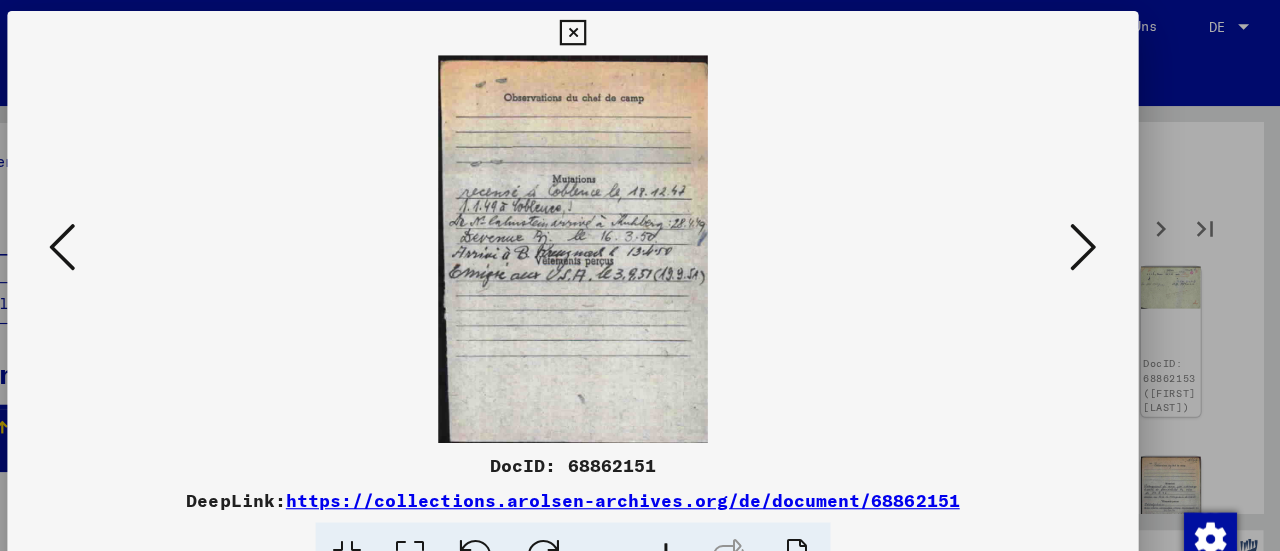 click at bounding box center (1102, 224) 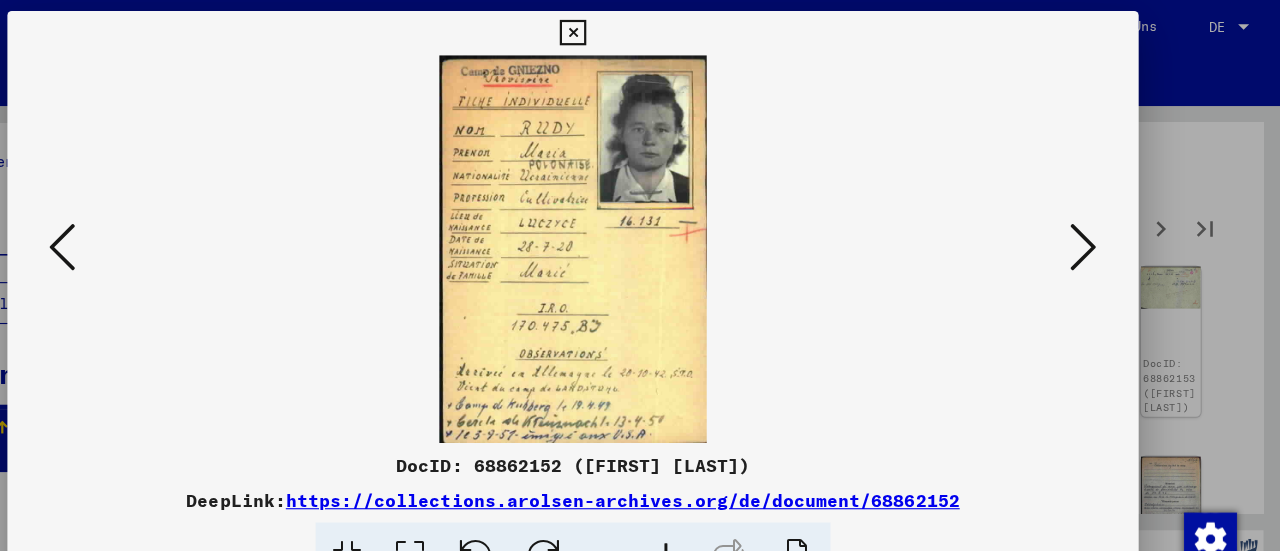 click at bounding box center [1102, 224] 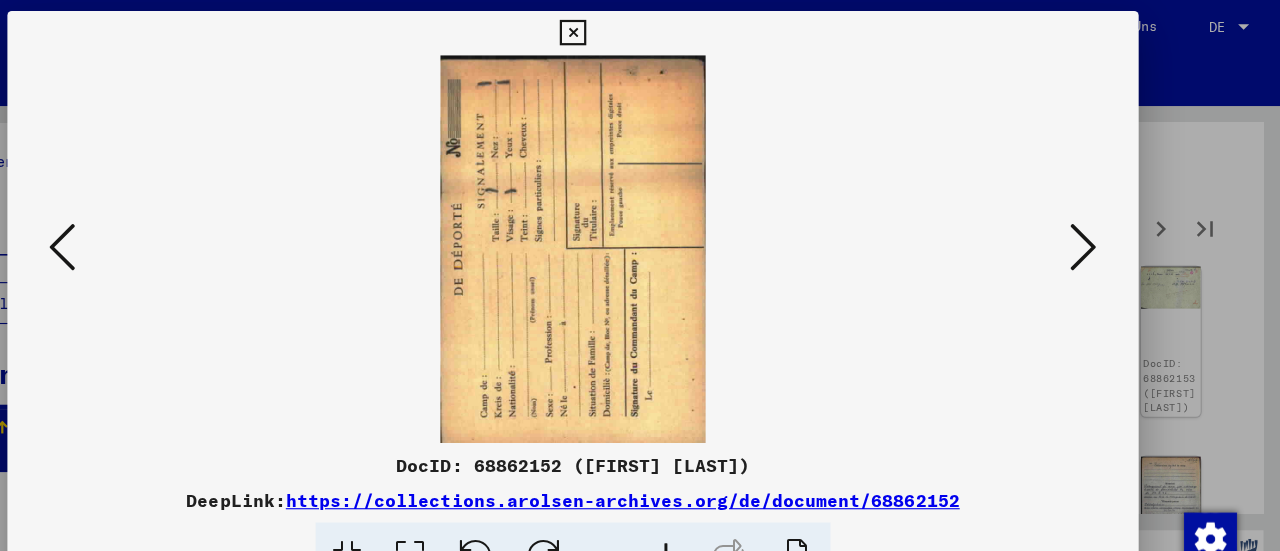 click at bounding box center [1102, 224] 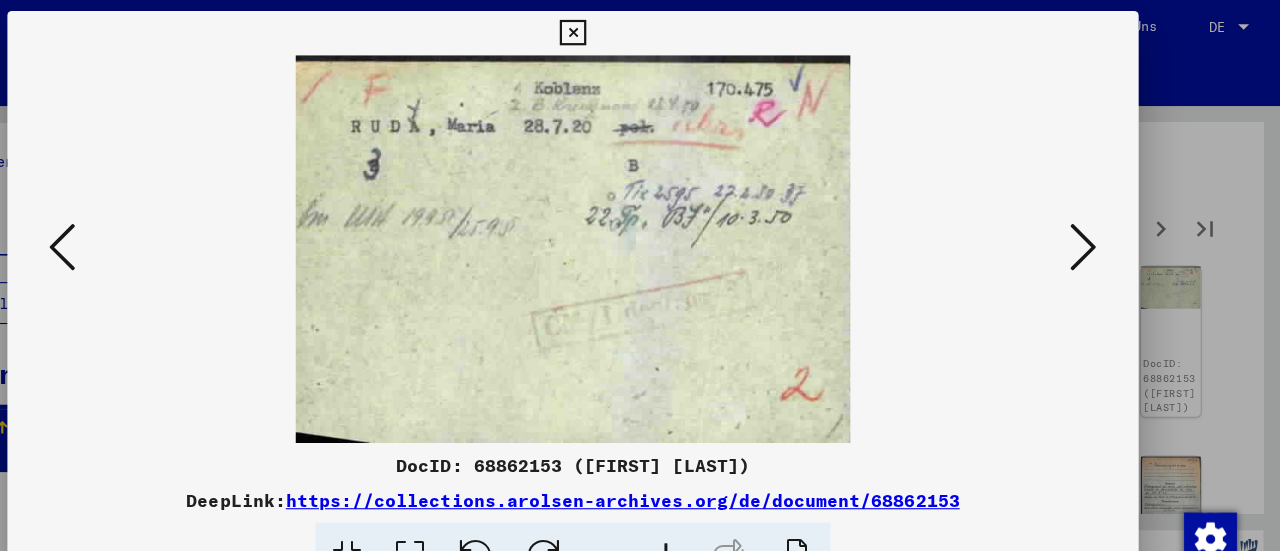 click at bounding box center [1102, 224] 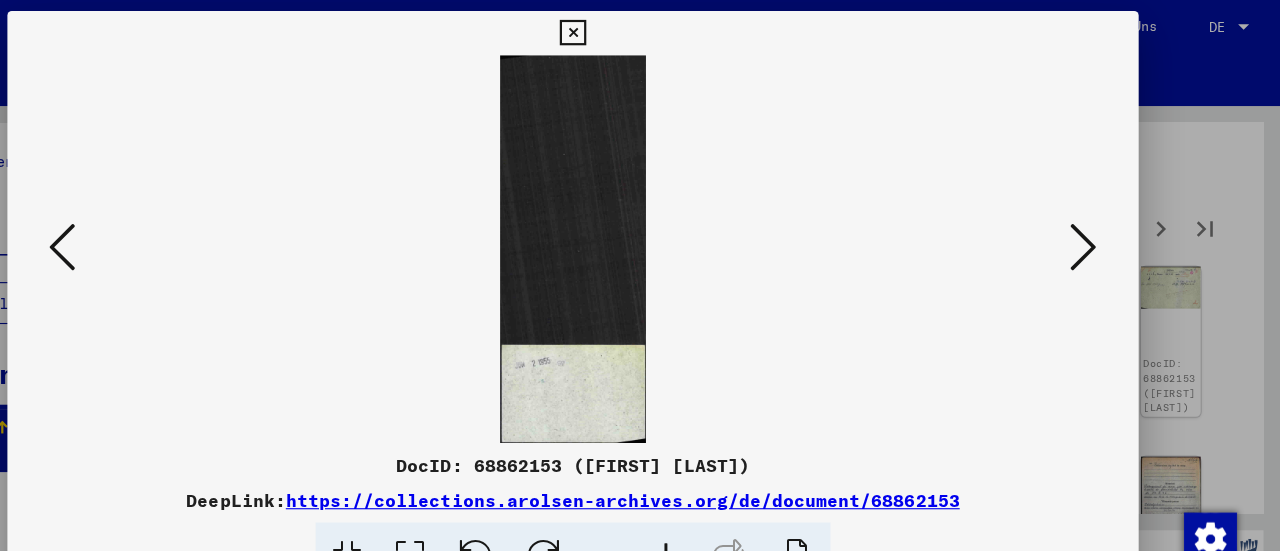click at bounding box center [1102, 224] 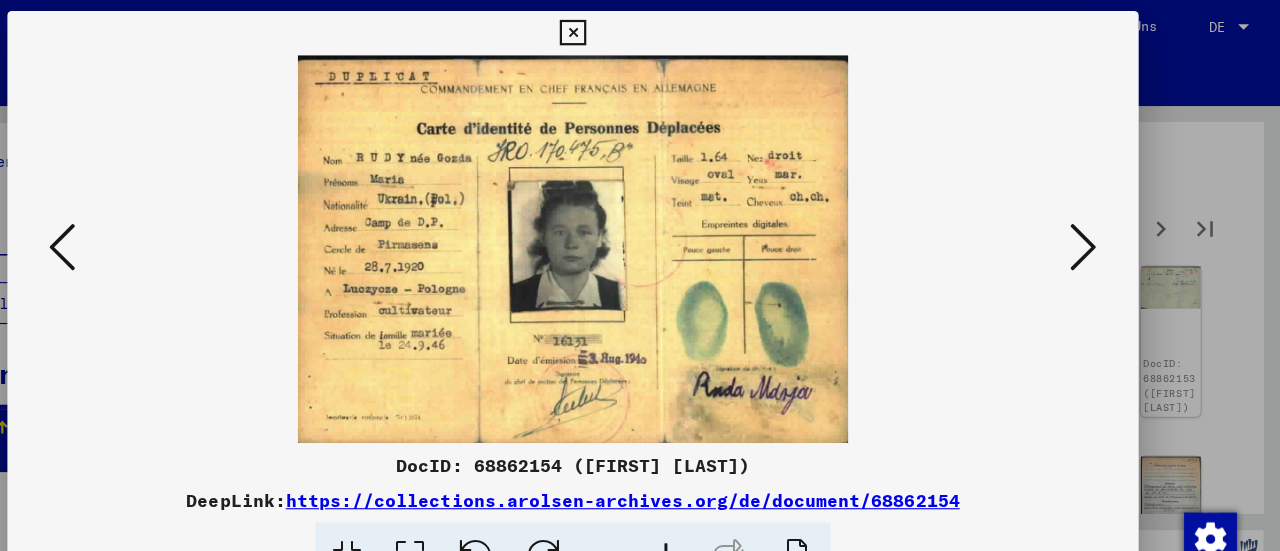 click at bounding box center (1102, 224) 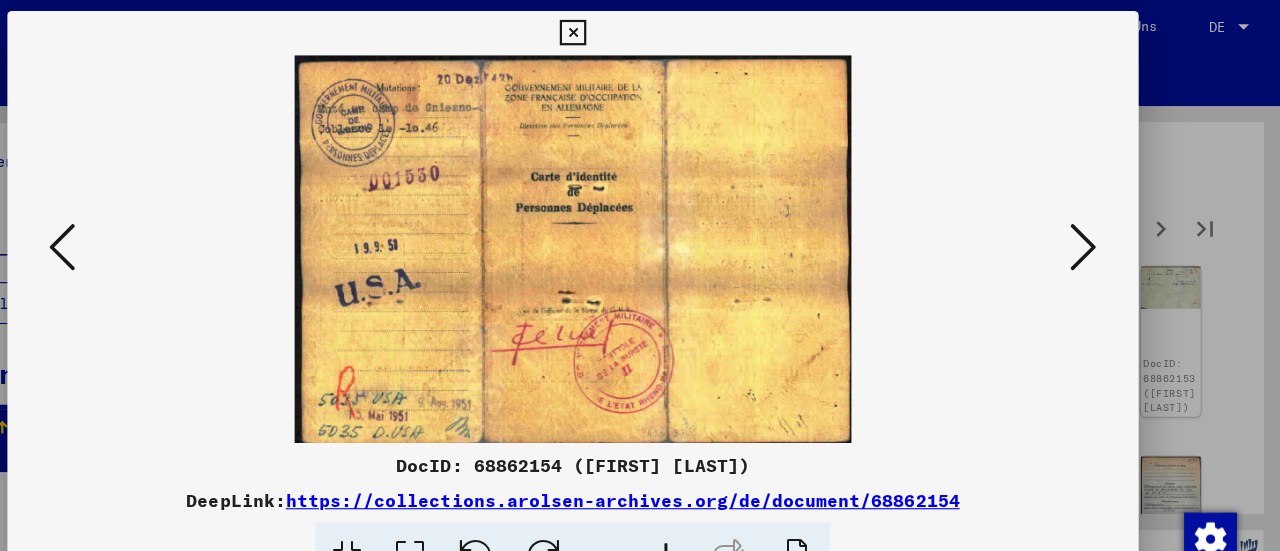 click at bounding box center [1102, 224] 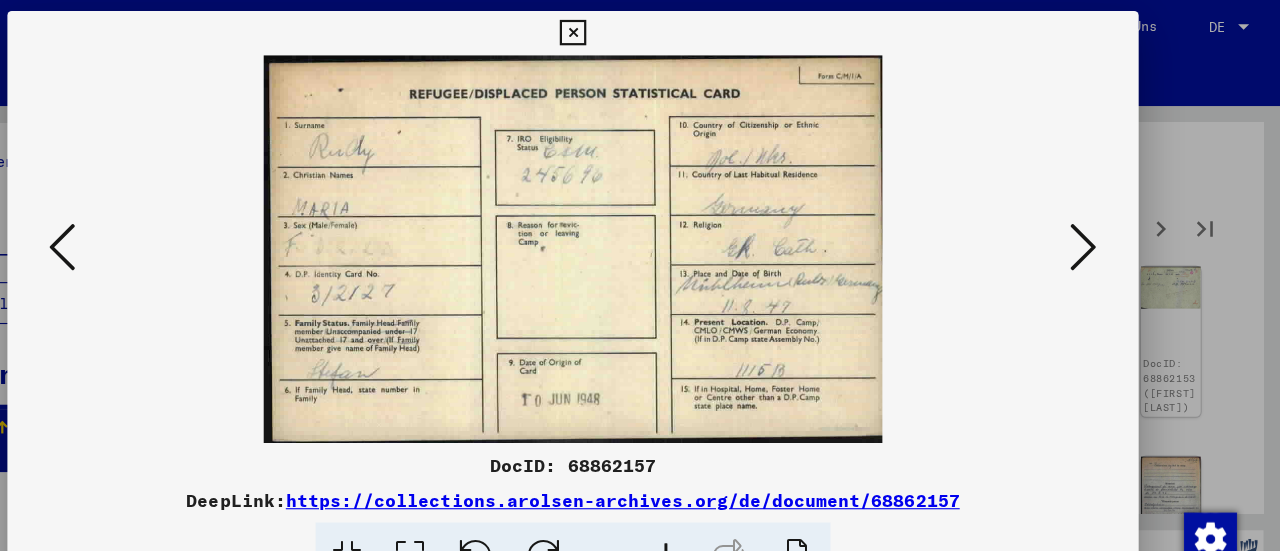 click at bounding box center (1102, 224) 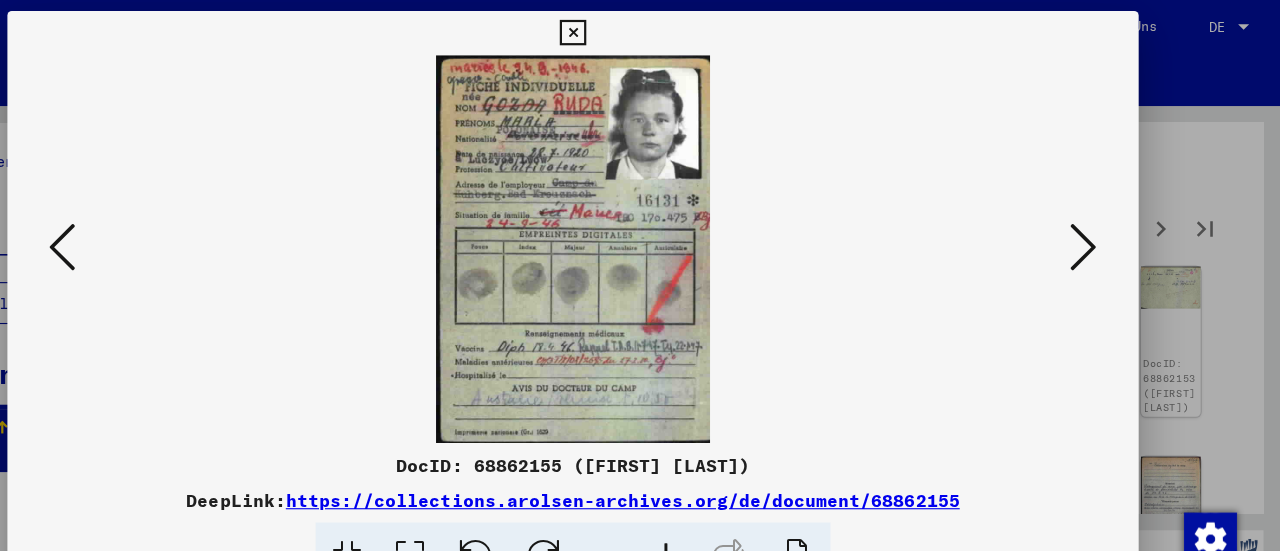 click at bounding box center (1102, 224) 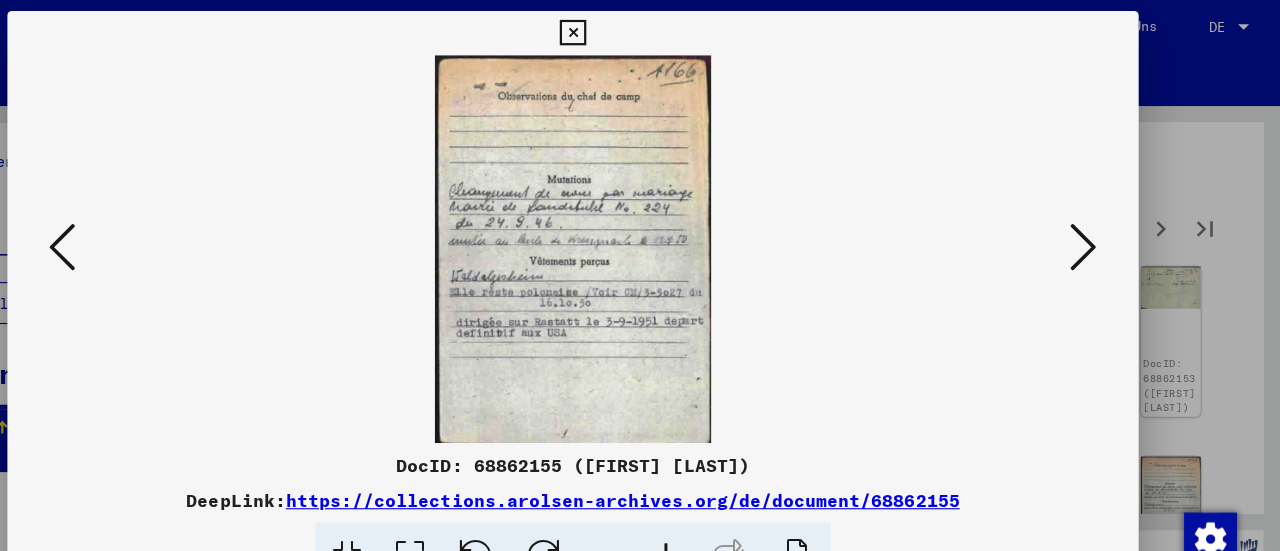 click at bounding box center [1102, 224] 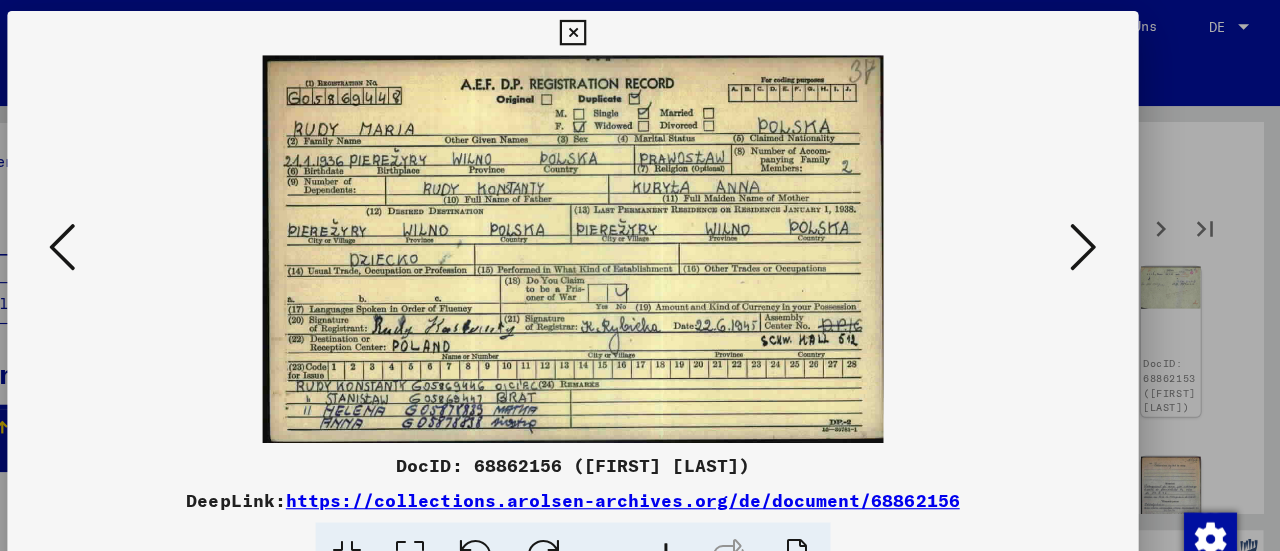 click at bounding box center (1102, 224) 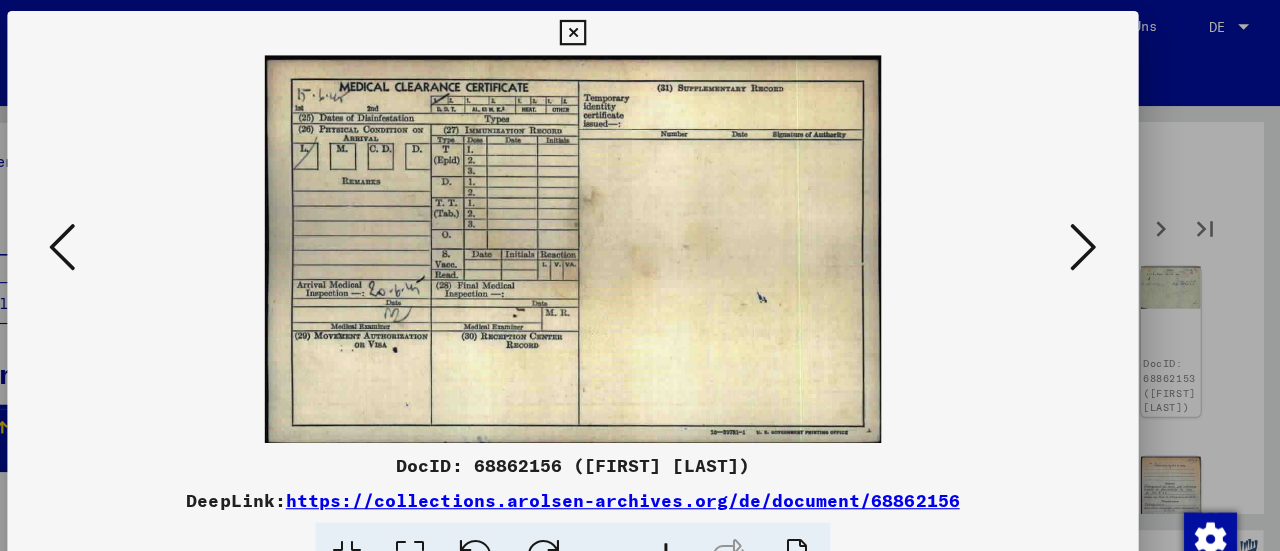 click at bounding box center [1102, 224] 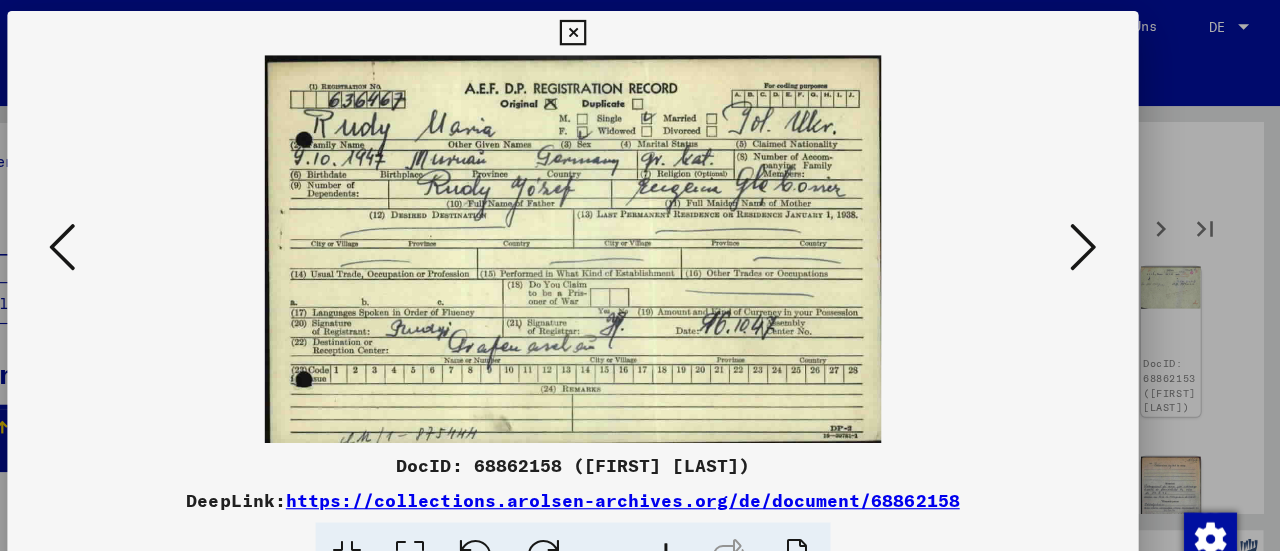 click at bounding box center (1102, 224) 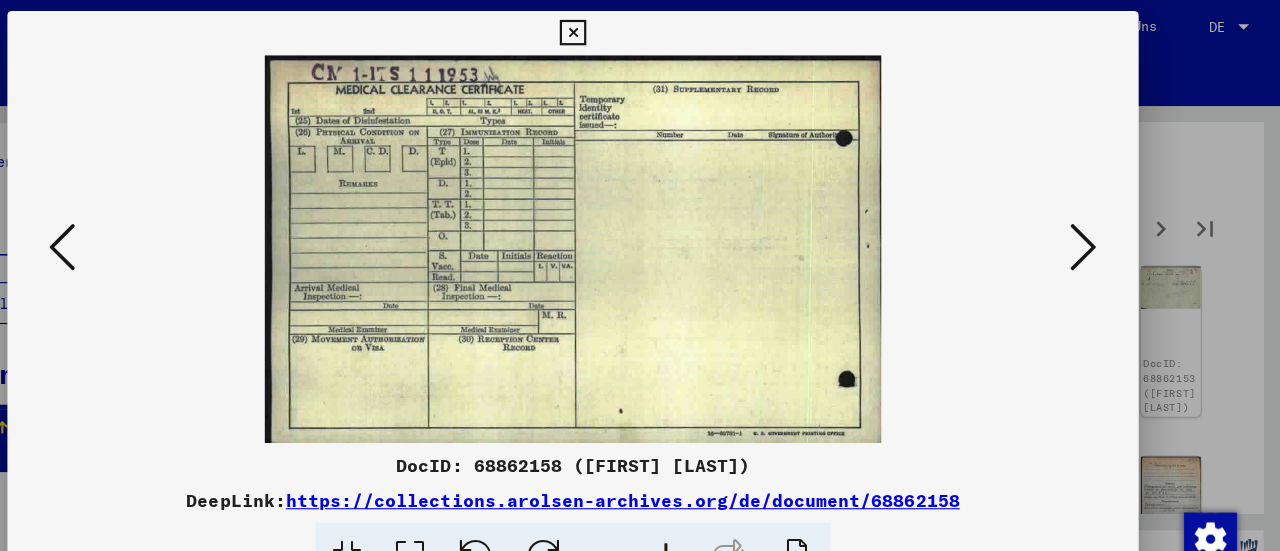 click at bounding box center (1102, 224) 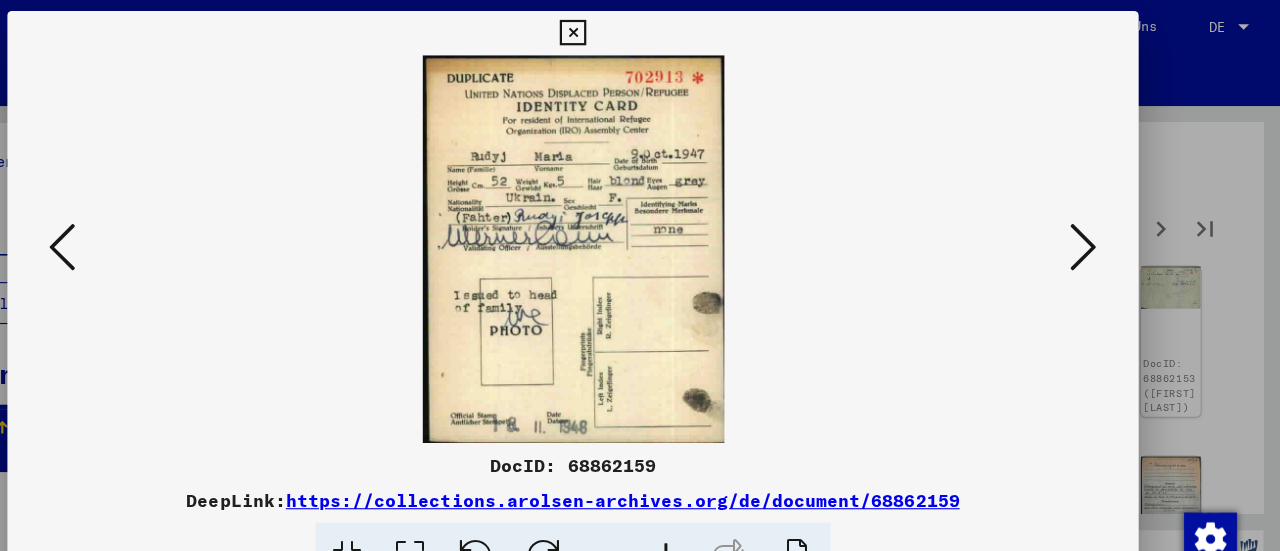 click at bounding box center (1102, 224) 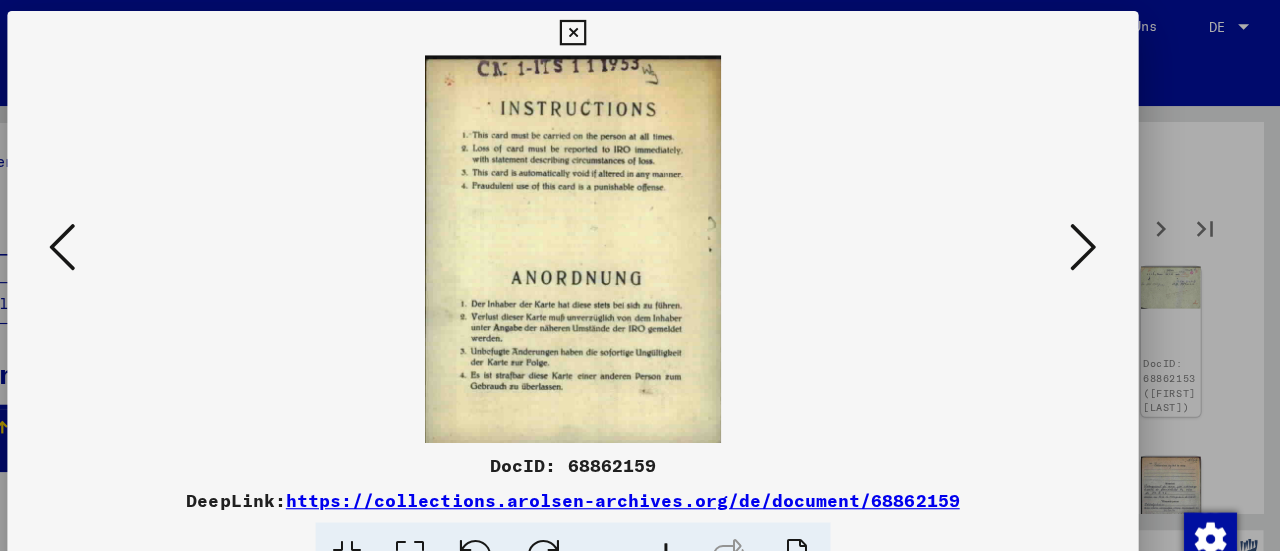 click at bounding box center [1102, 224] 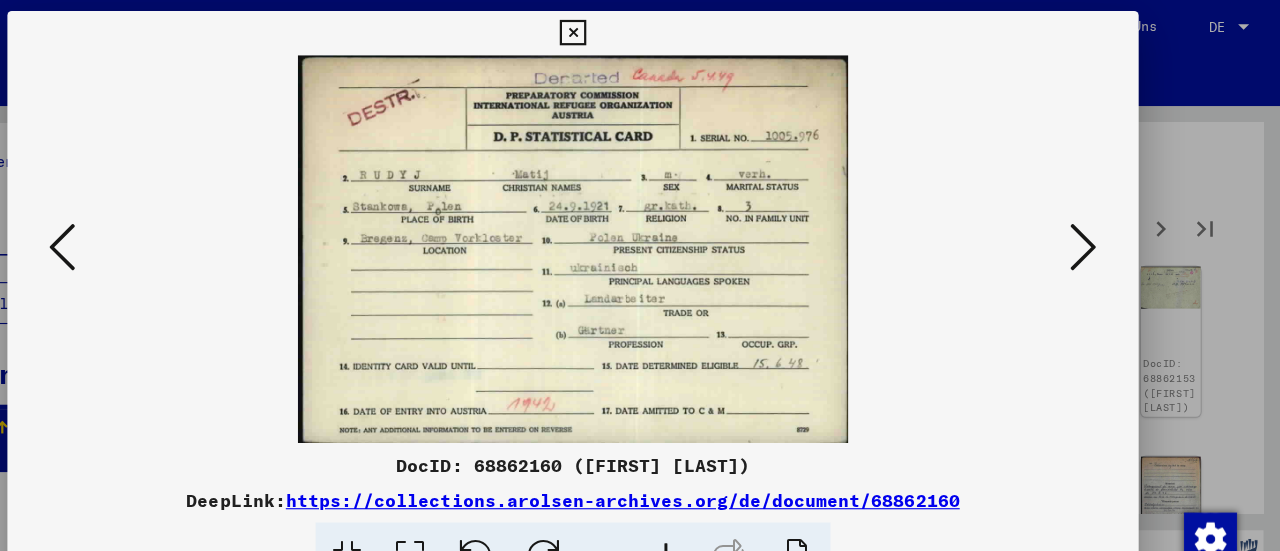 click at bounding box center (1102, 224) 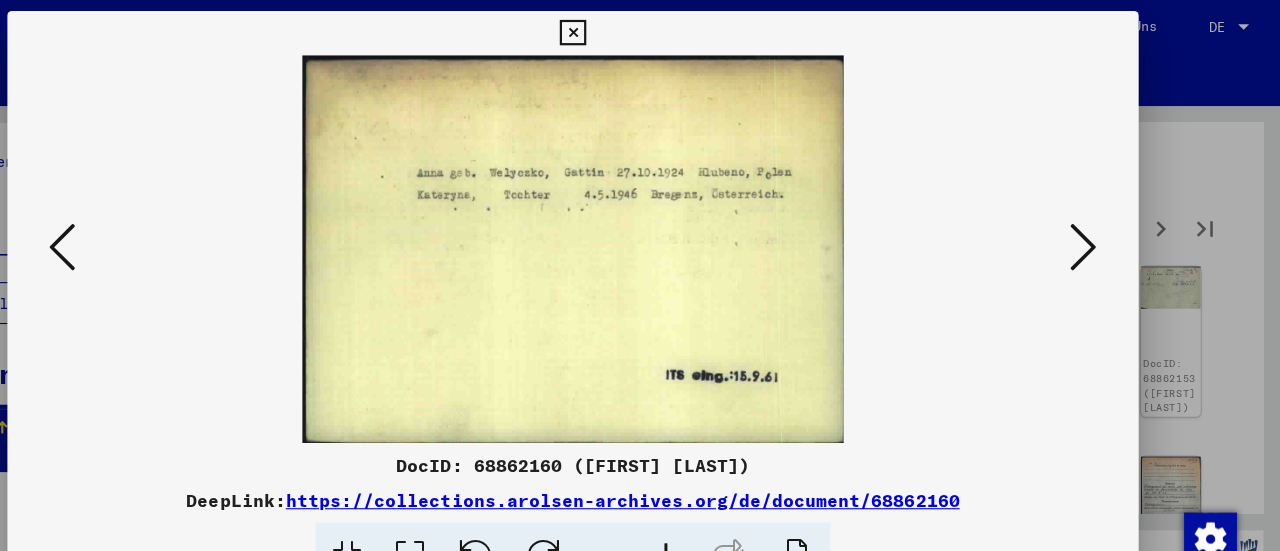 click at bounding box center (1102, 224) 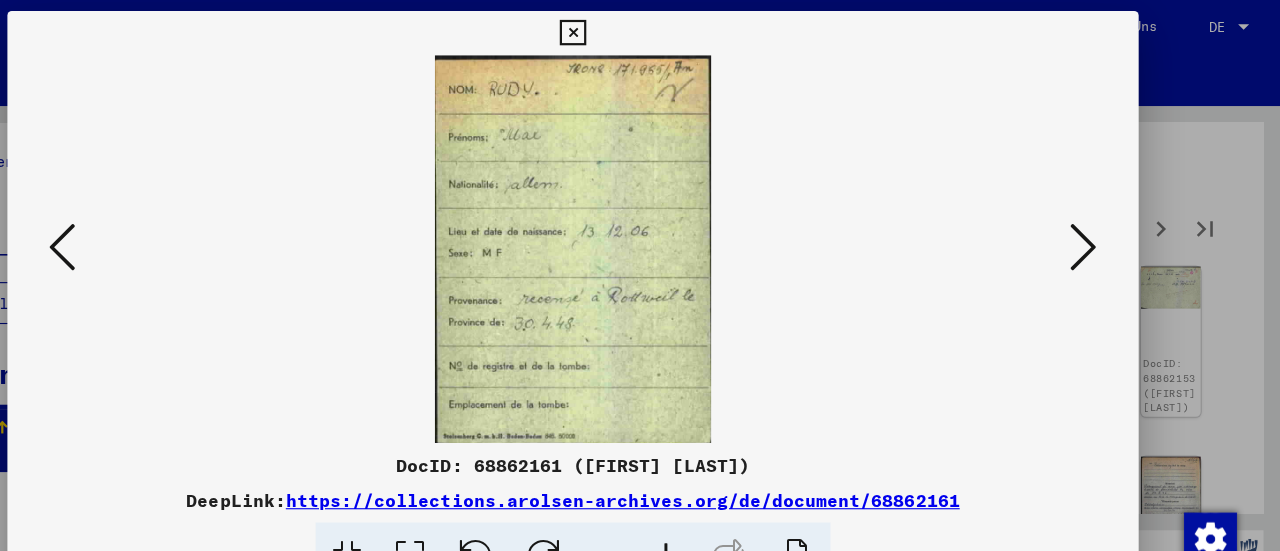 click at bounding box center [1102, 224] 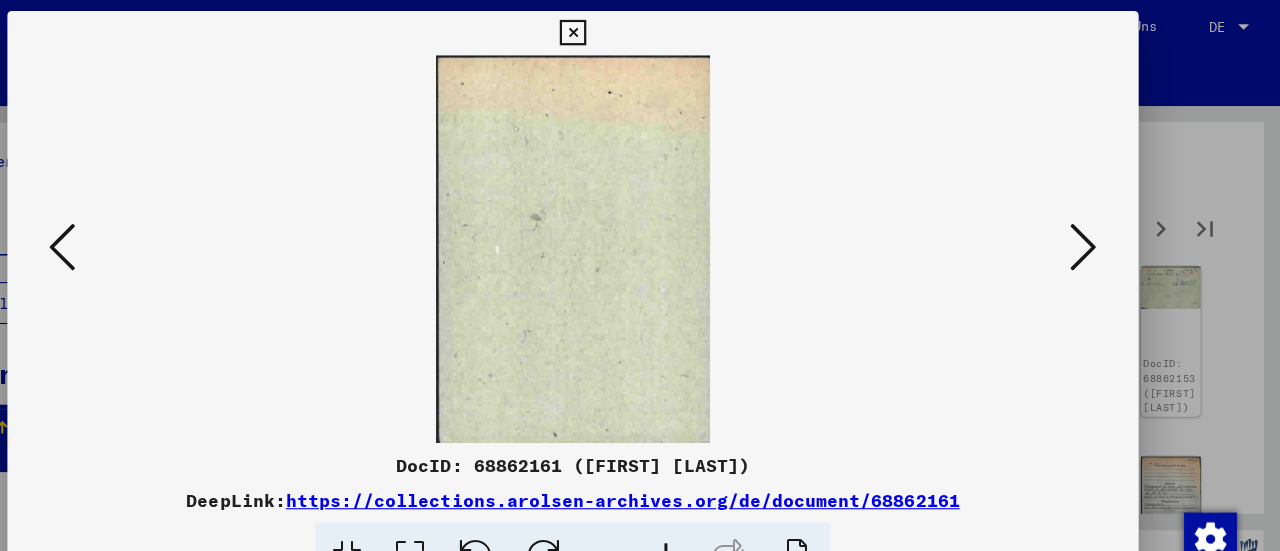 click at bounding box center (1102, 224) 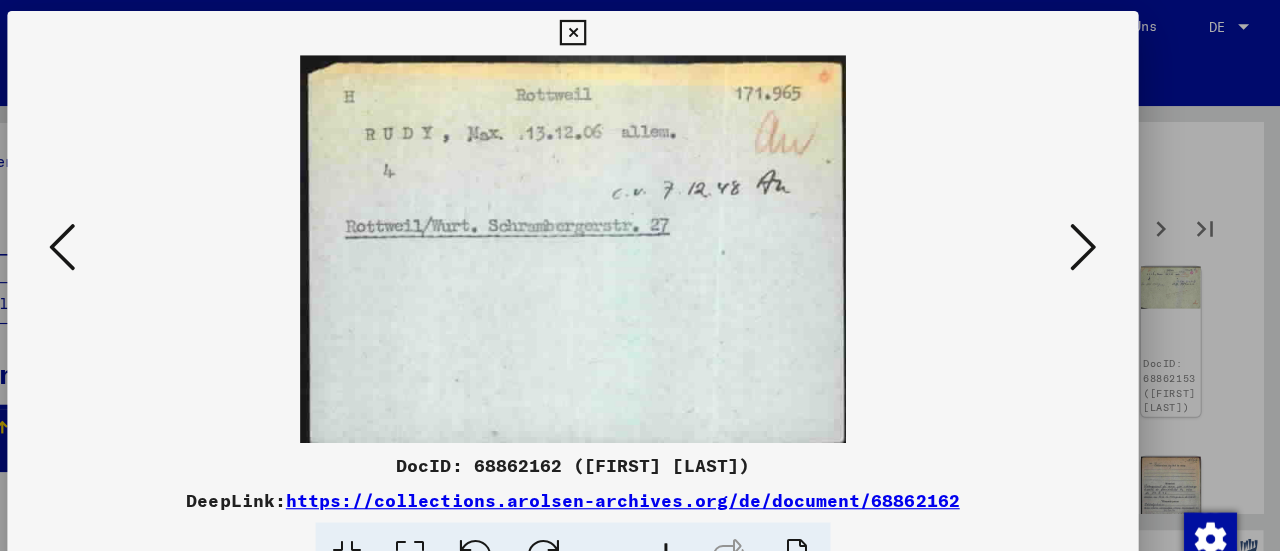 click at bounding box center [1102, 224] 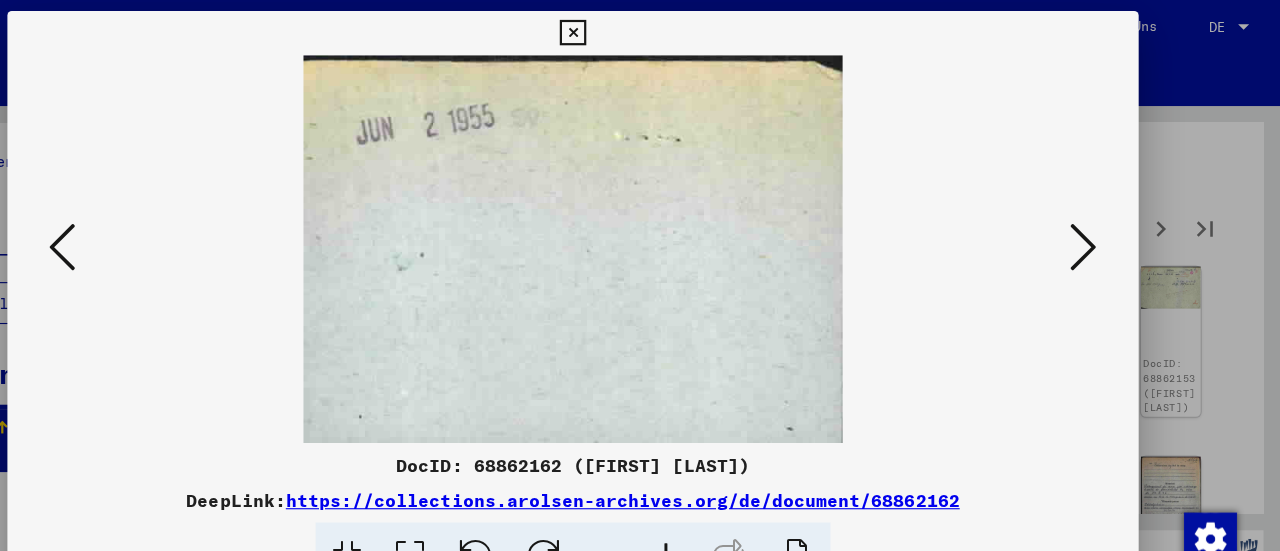 click at bounding box center [1102, 224] 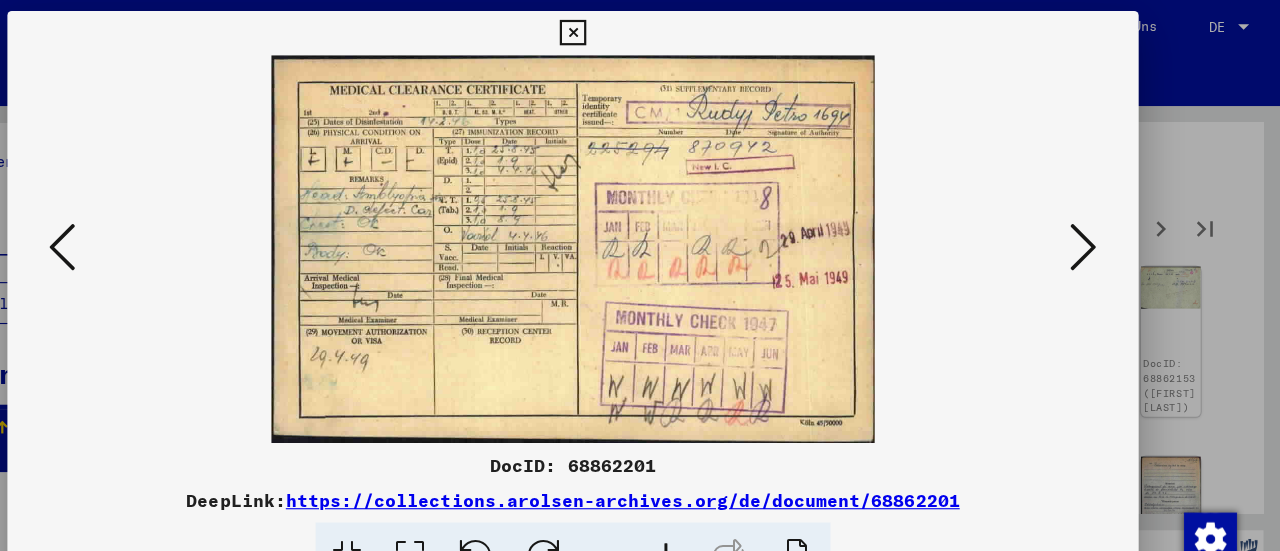 click at bounding box center (1102, 224) 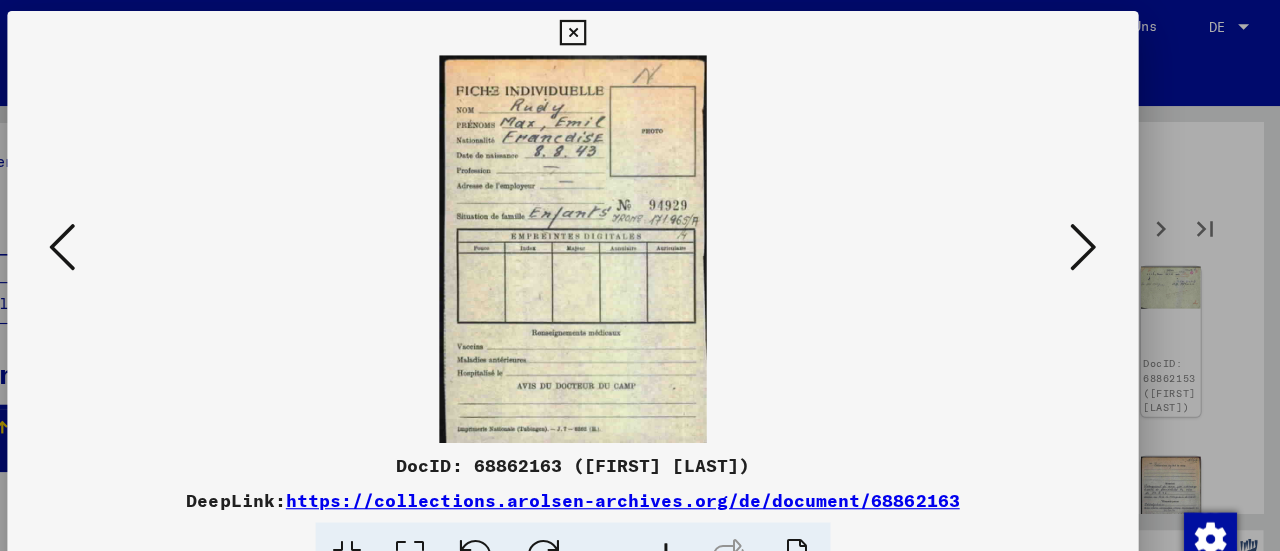 click at bounding box center (1102, 224) 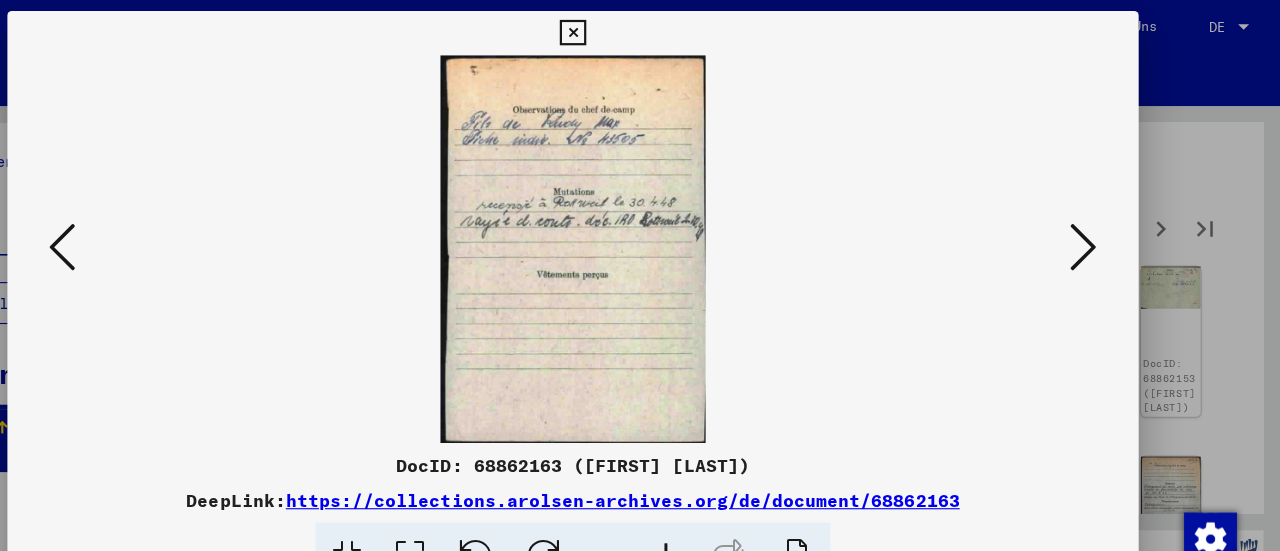 click at bounding box center (1102, 224) 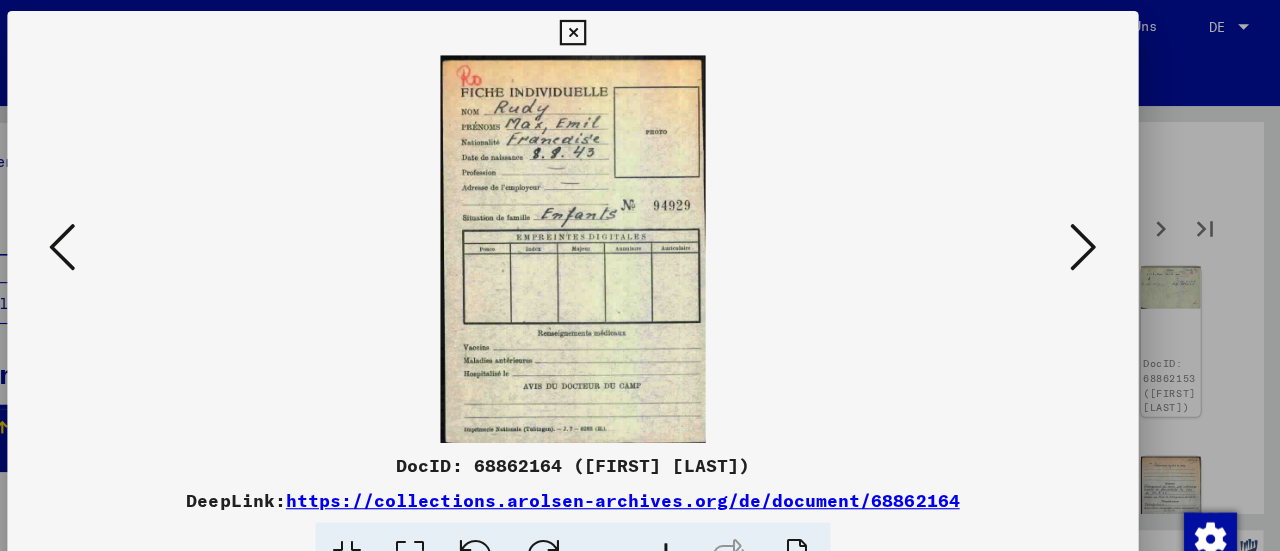 click at bounding box center [1102, 224] 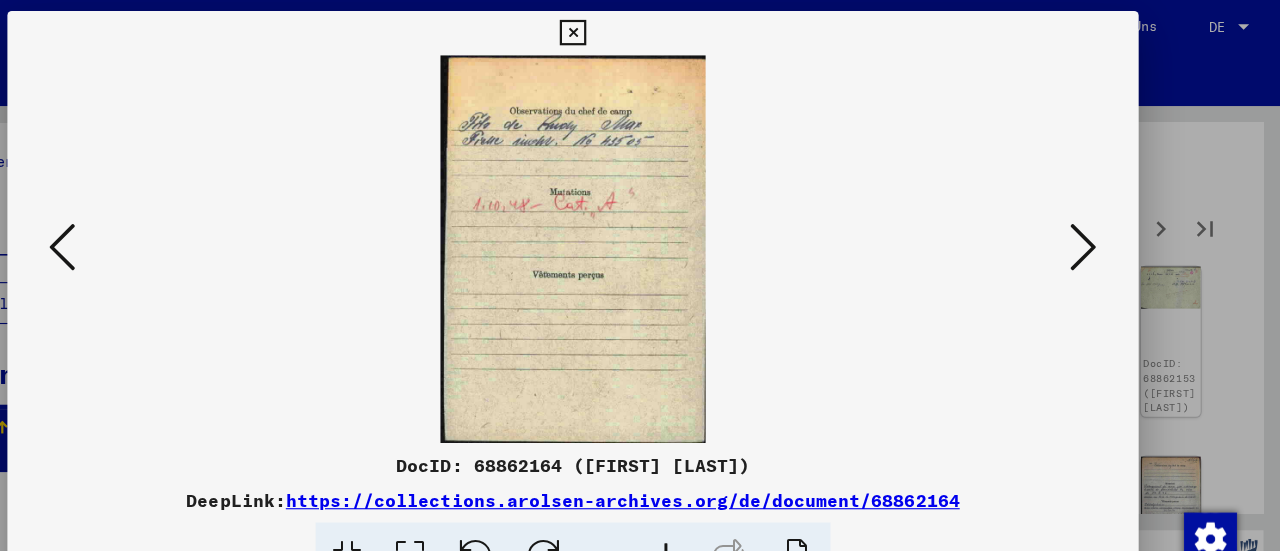 click at bounding box center (1102, 224) 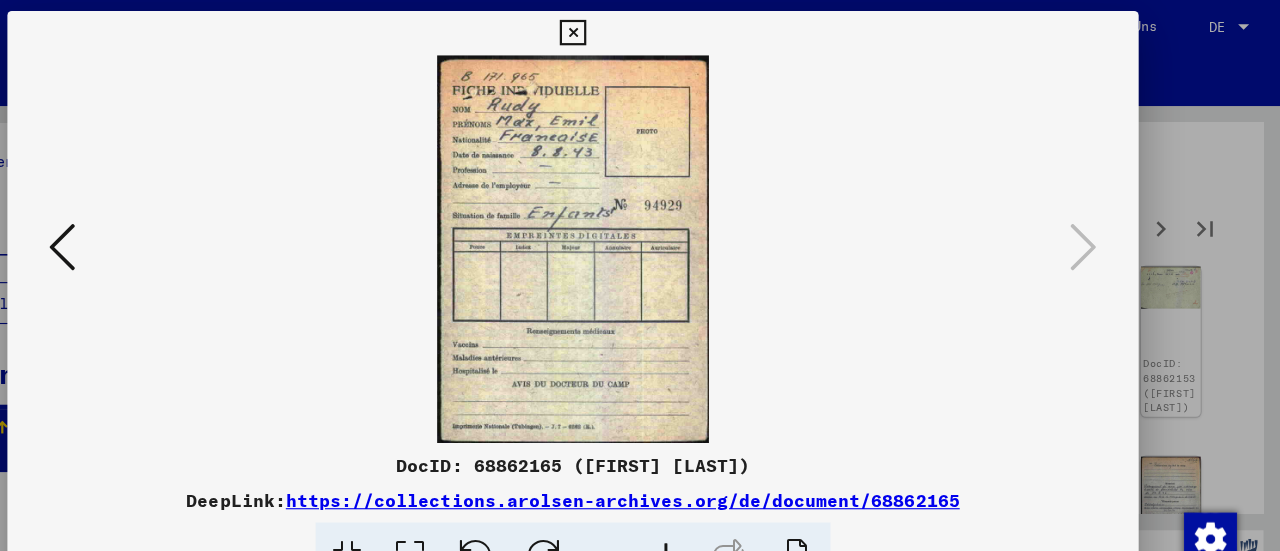 click at bounding box center (639, 30) 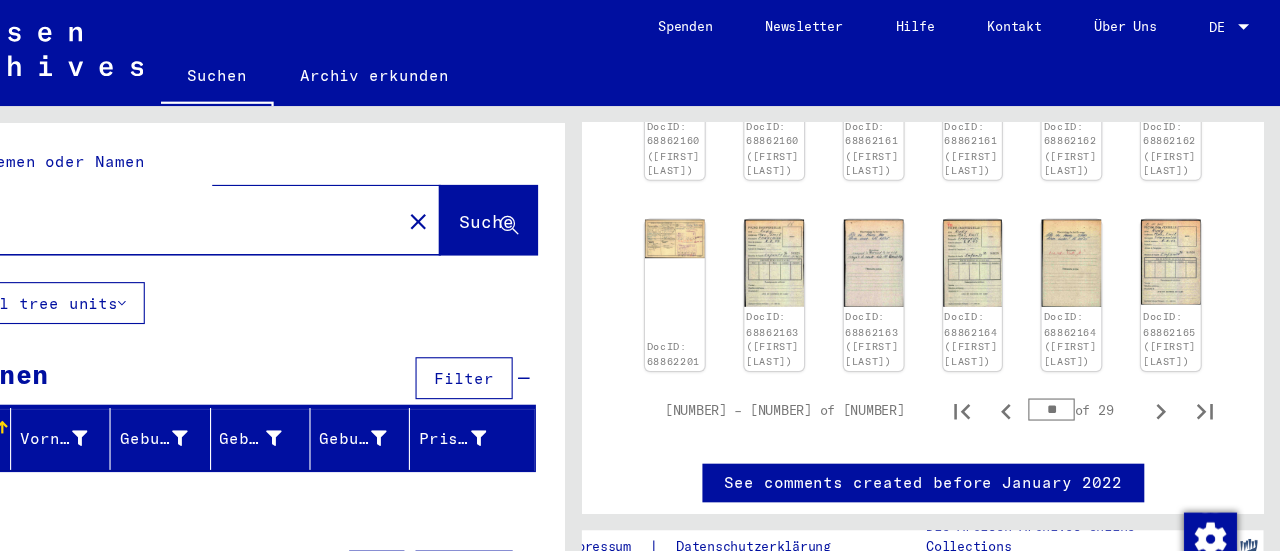 scroll, scrollTop: 1094, scrollLeft: 0, axis: vertical 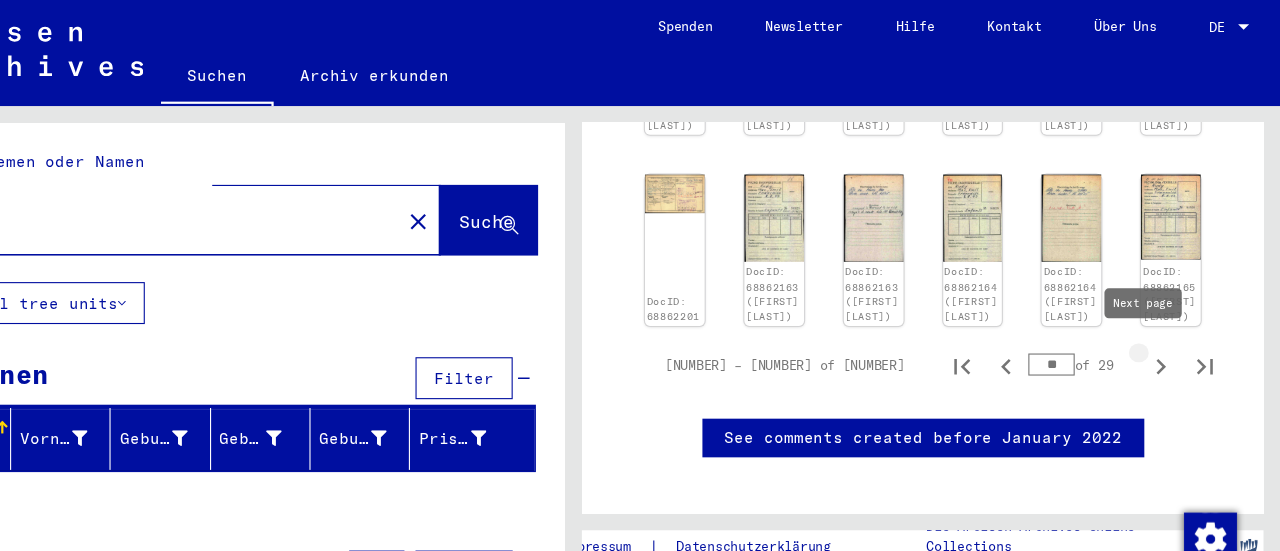 click 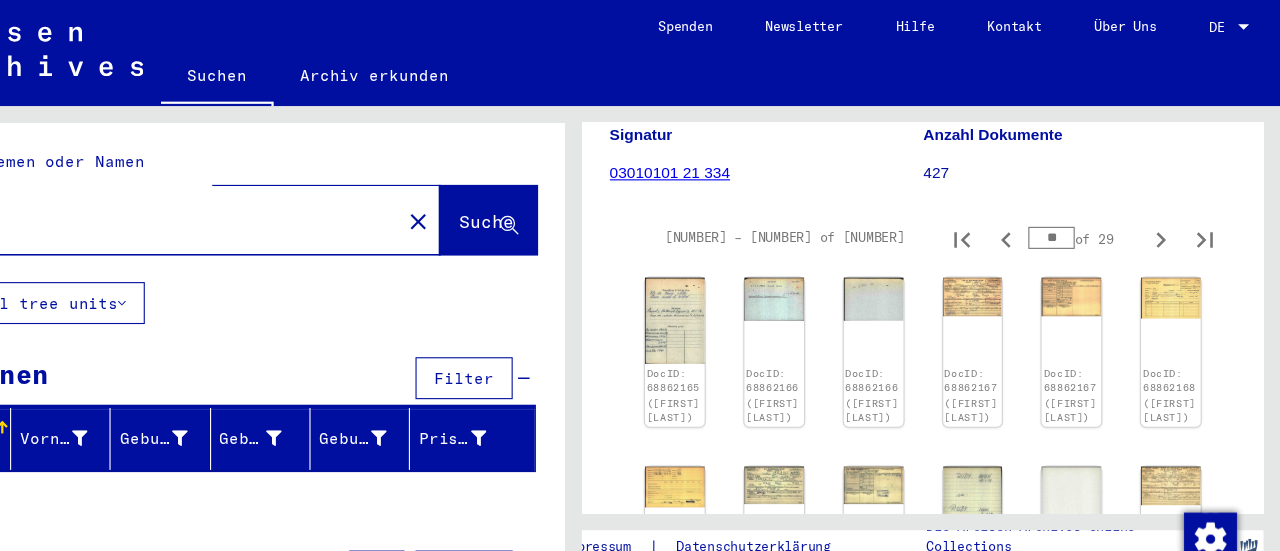 scroll, scrollTop: 312, scrollLeft: 0, axis: vertical 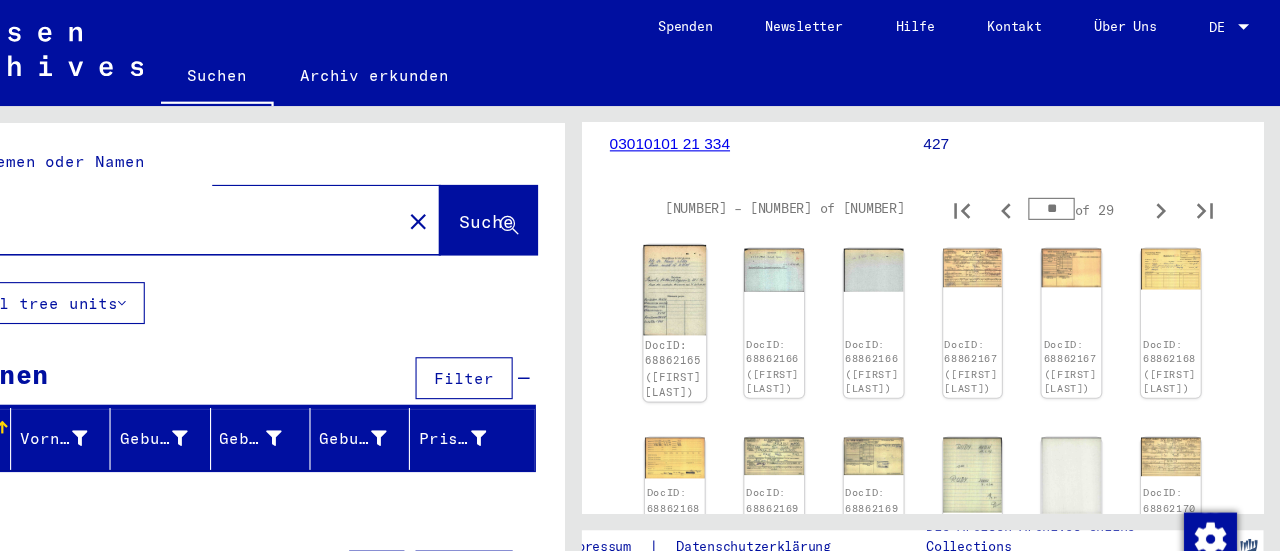 click 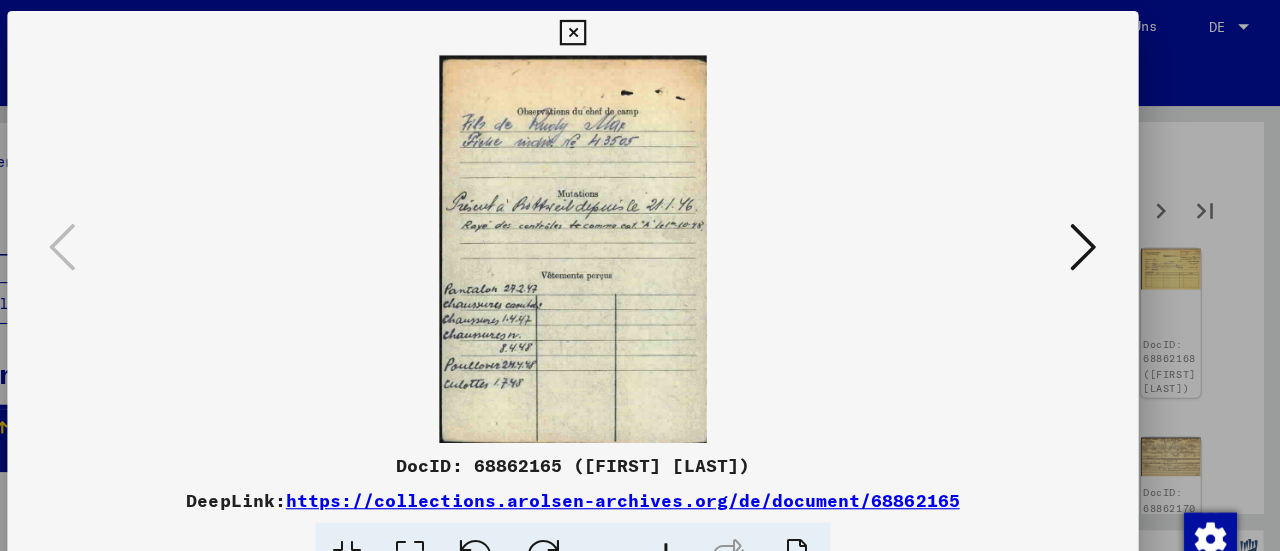 click at bounding box center (1102, 224) 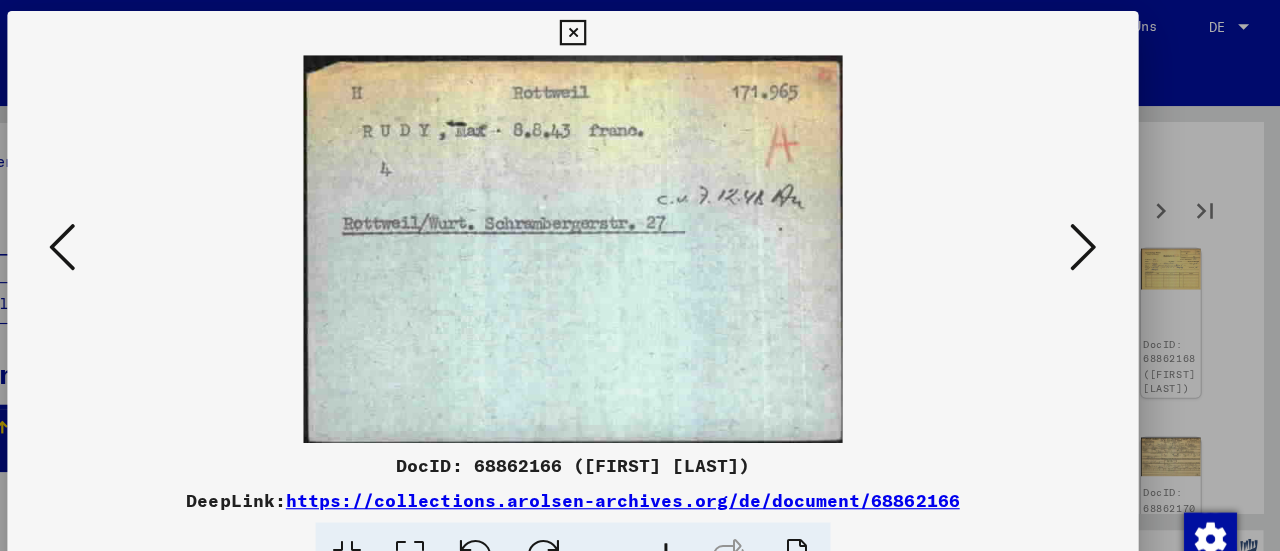 click at bounding box center [1102, 224] 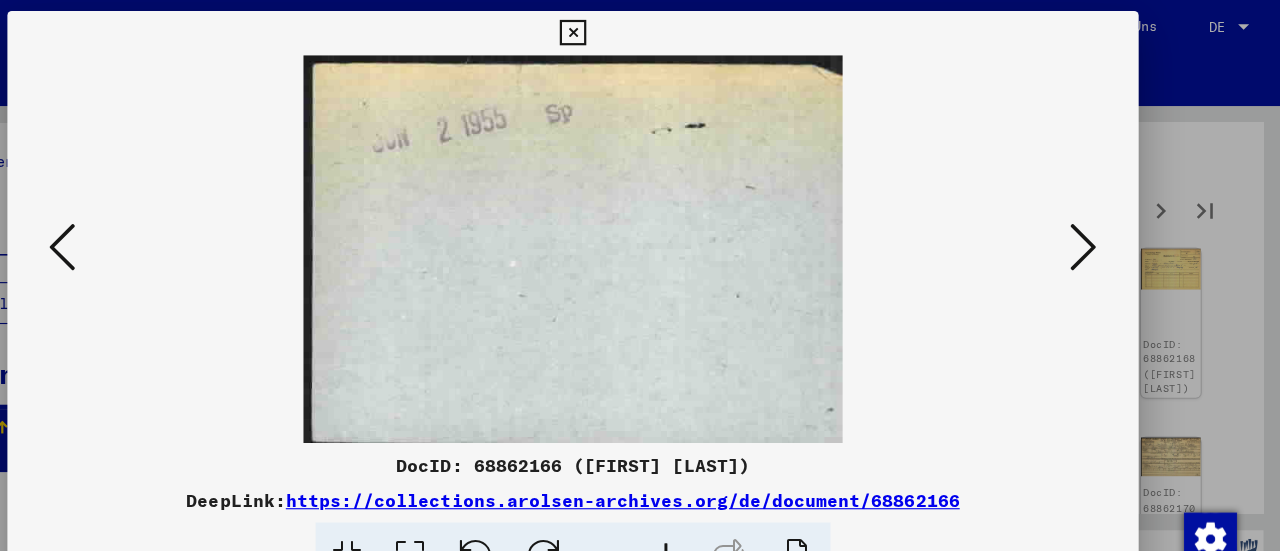 click at bounding box center (1102, 224) 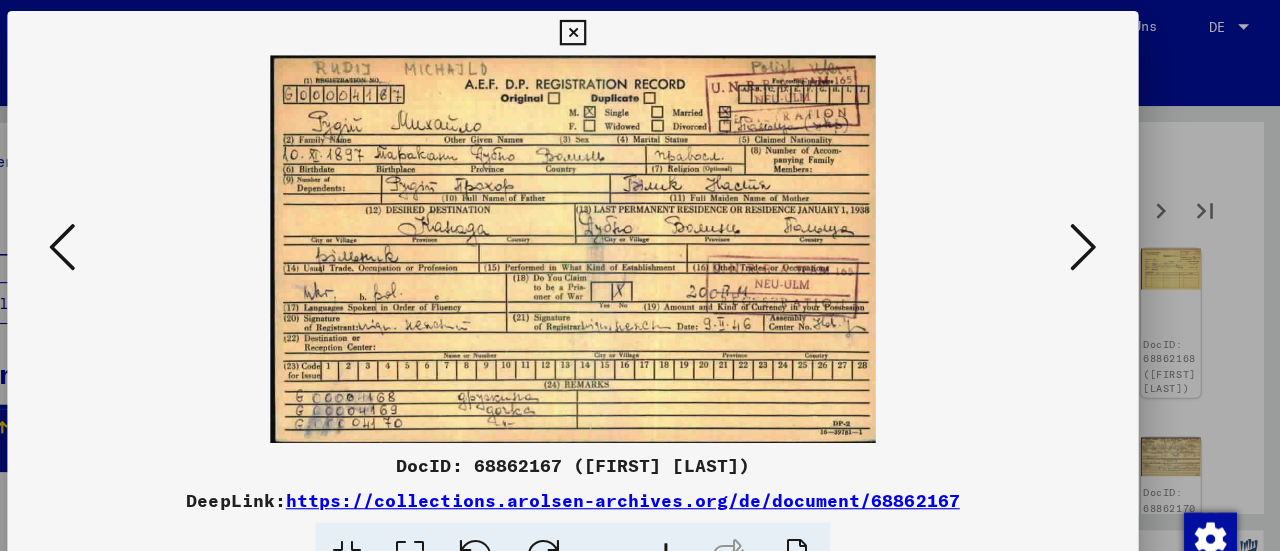 click at bounding box center (1102, 224) 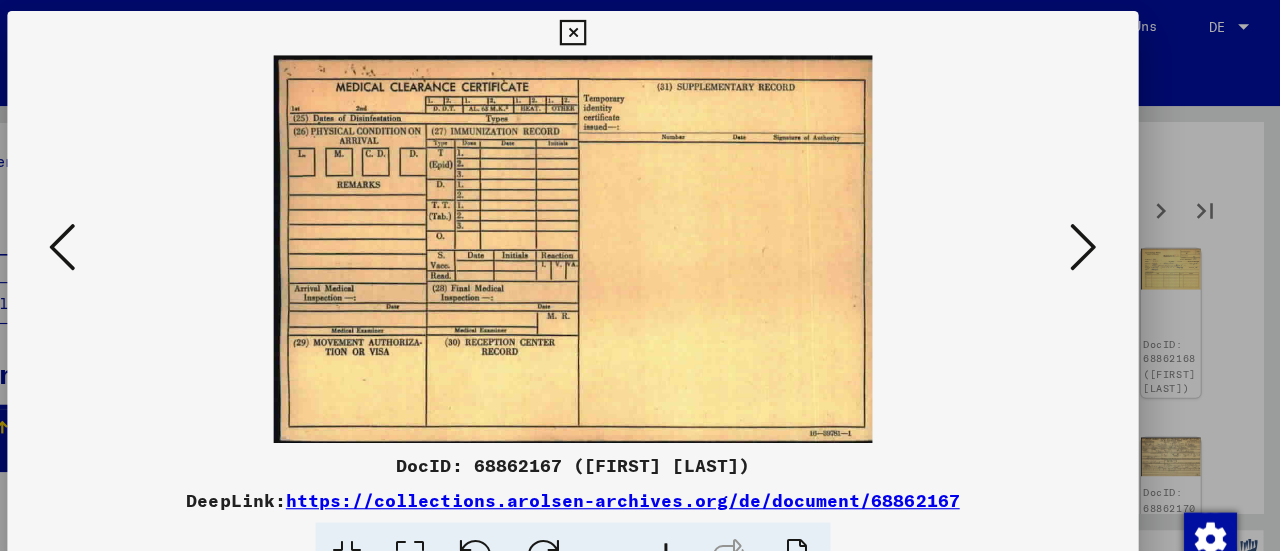 click at bounding box center (1102, 224) 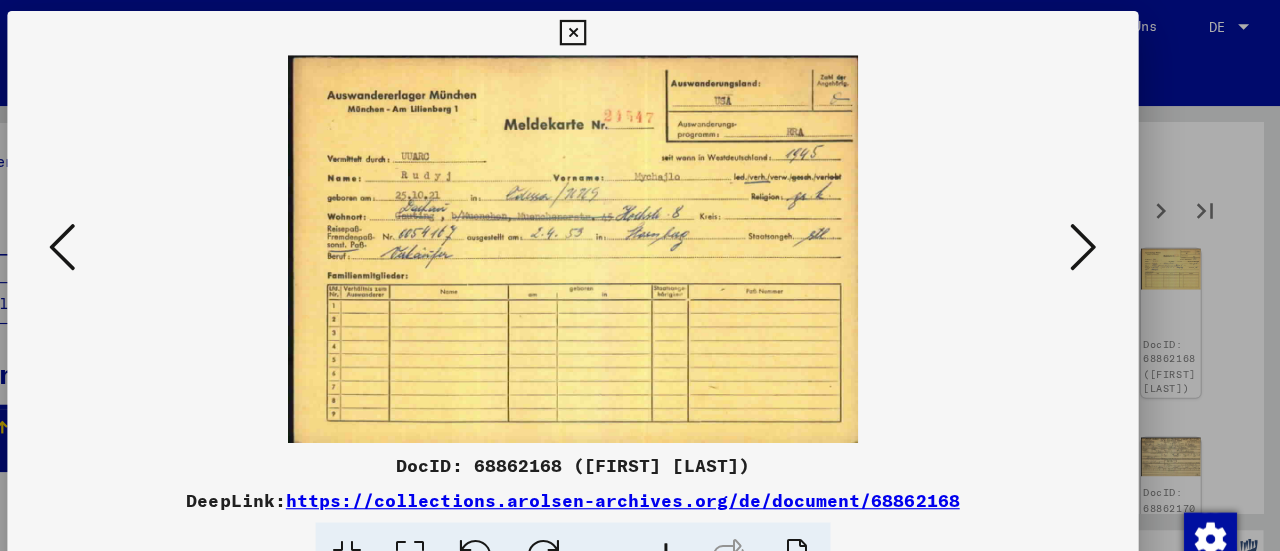 click at bounding box center (1102, 224) 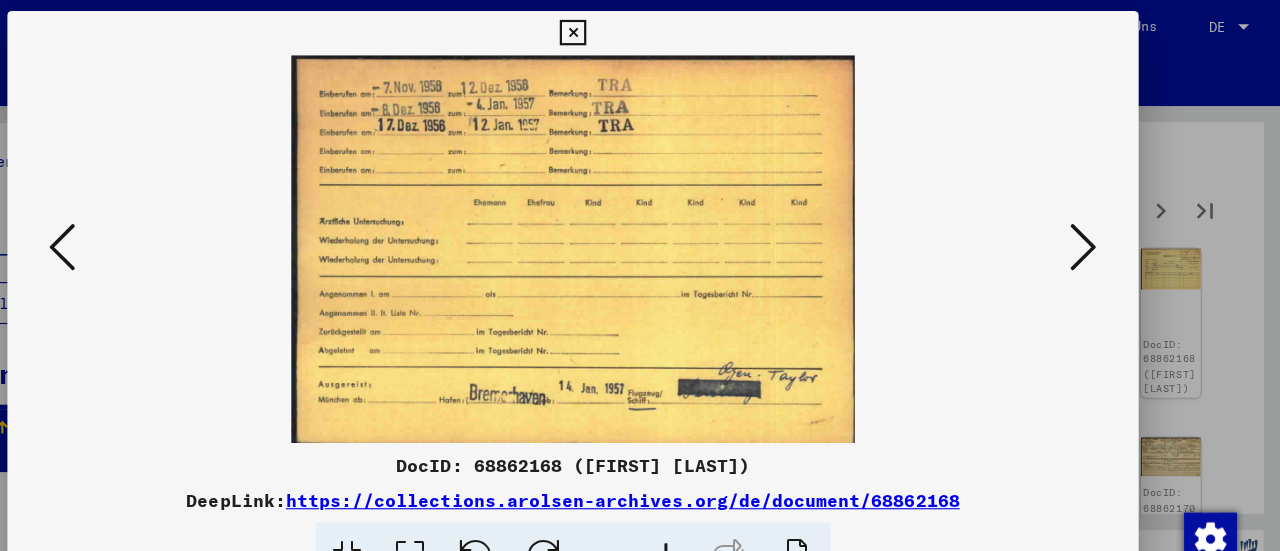 click at bounding box center (1102, 224) 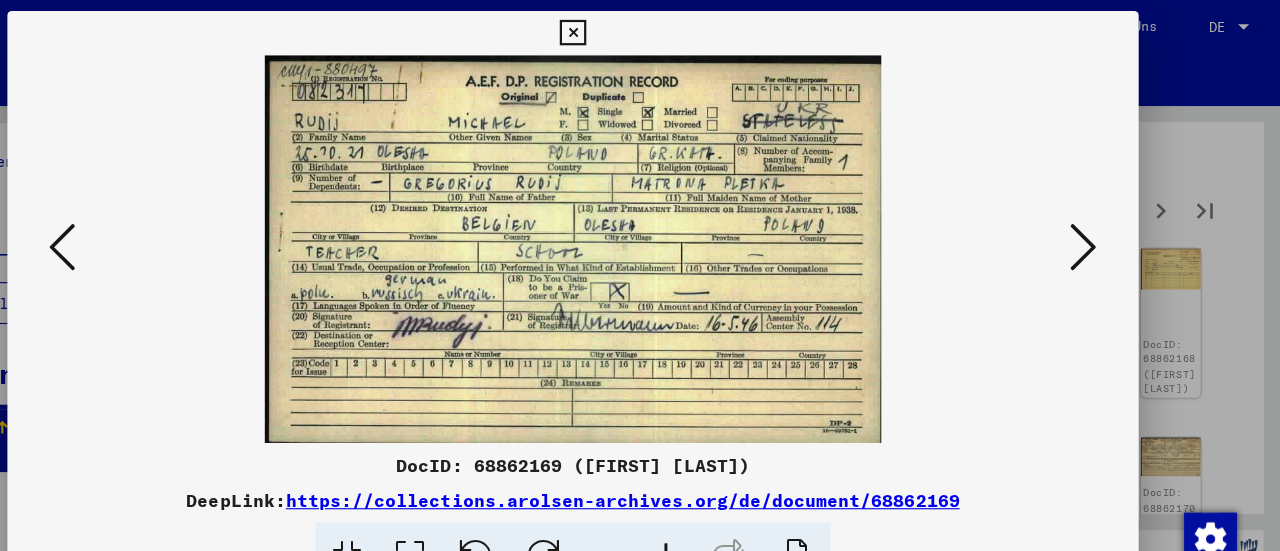 click at bounding box center [1102, 224] 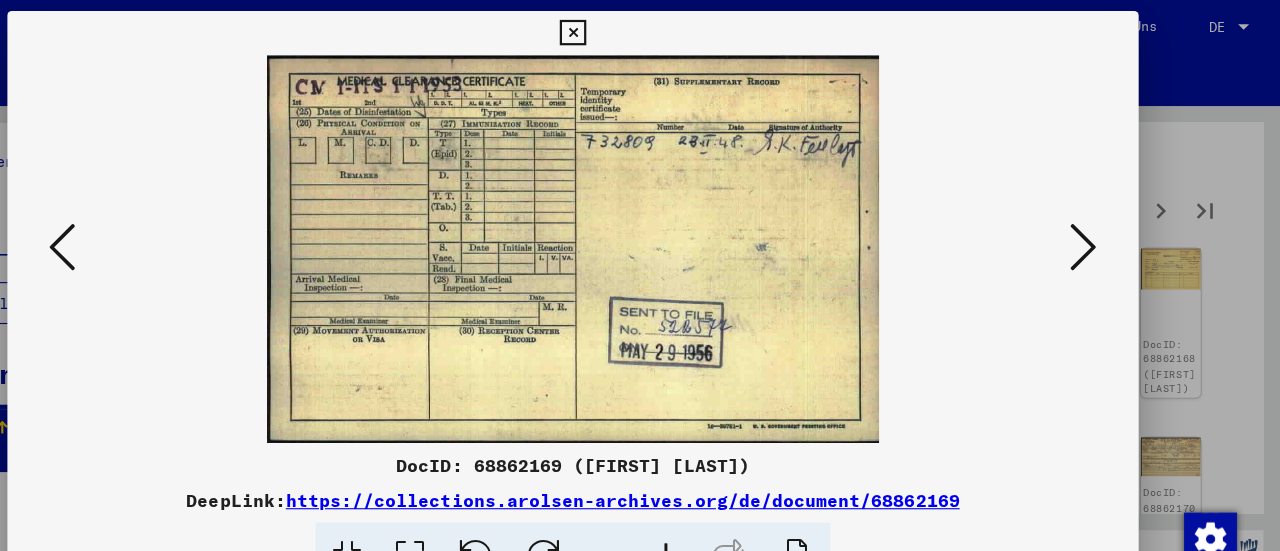 click at bounding box center (1102, 224) 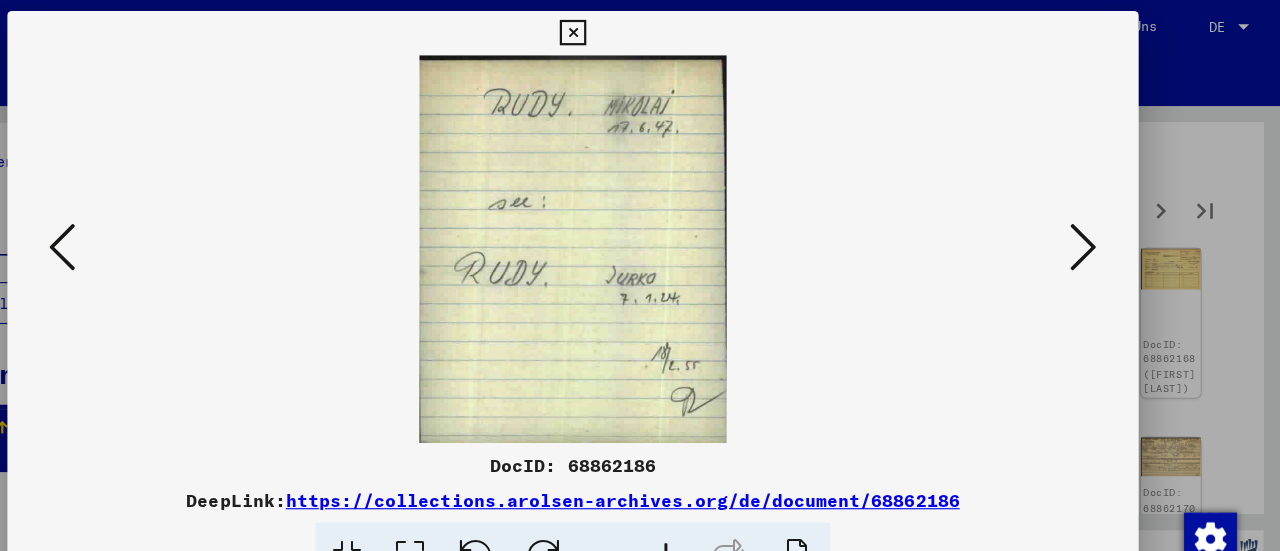 click at bounding box center (1102, 224) 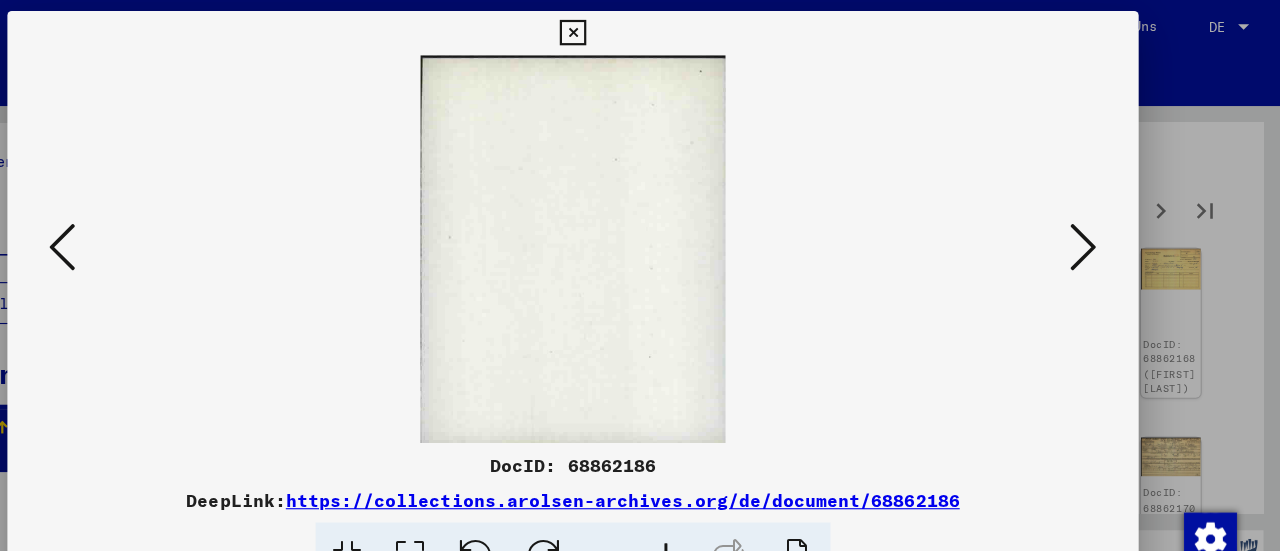 click at bounding box center (1102, 224) 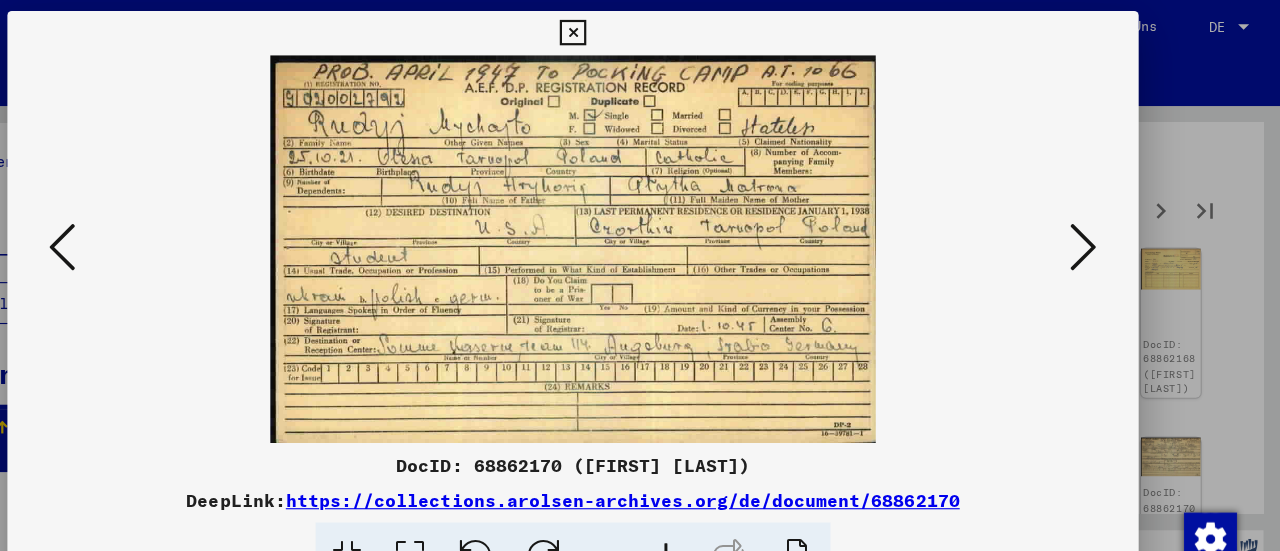 click at bounding box center [1102, 224] 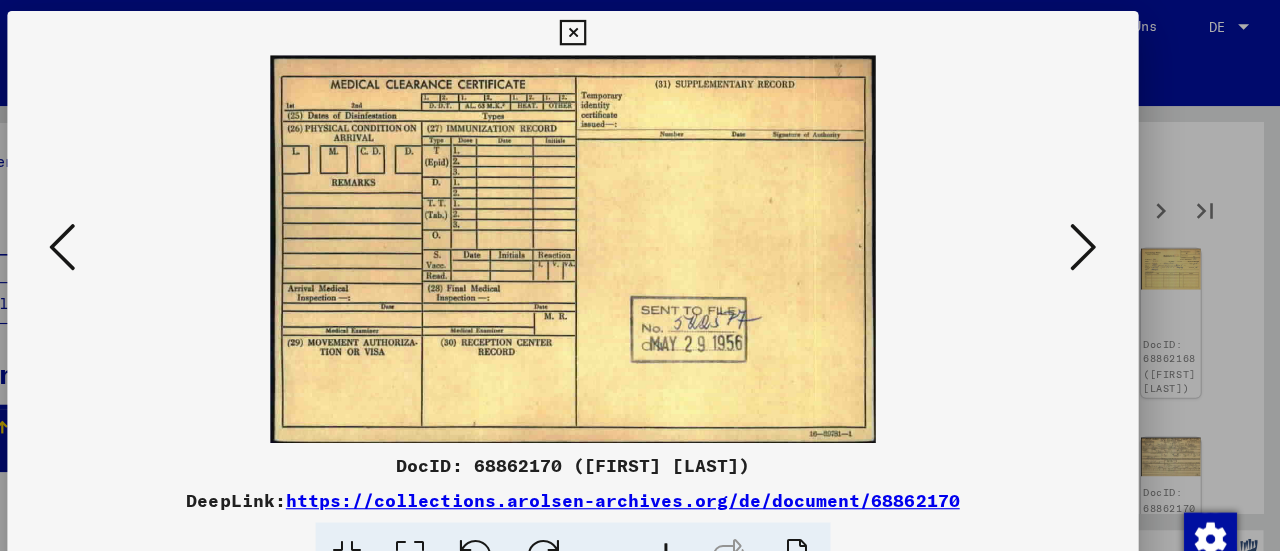 click at bounding box center (1102, 224) 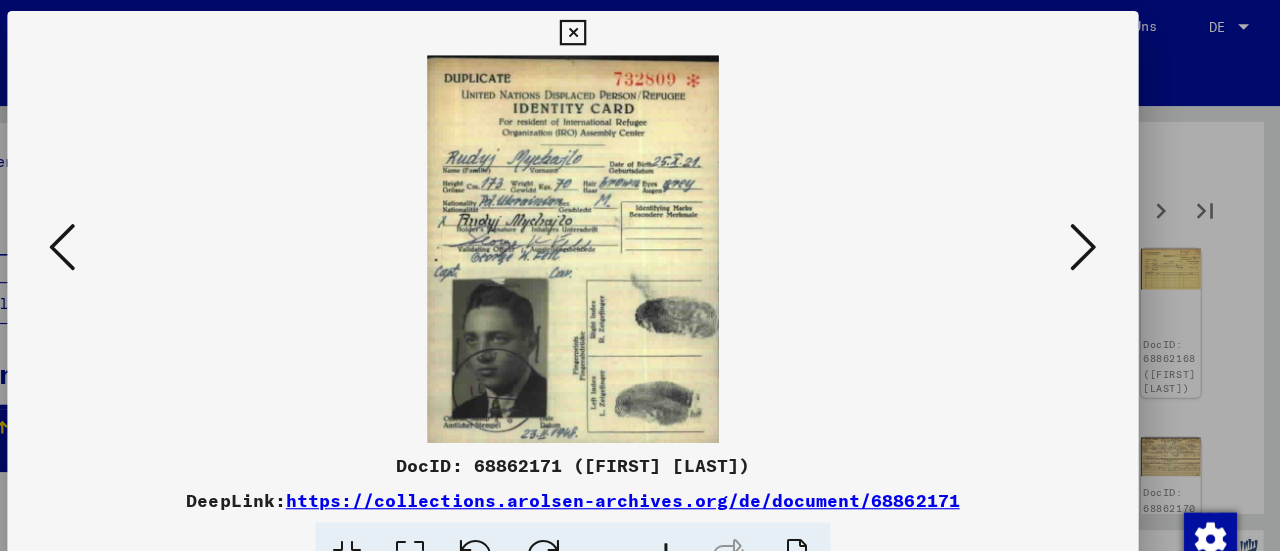 click at bounding box center [1102, 224] 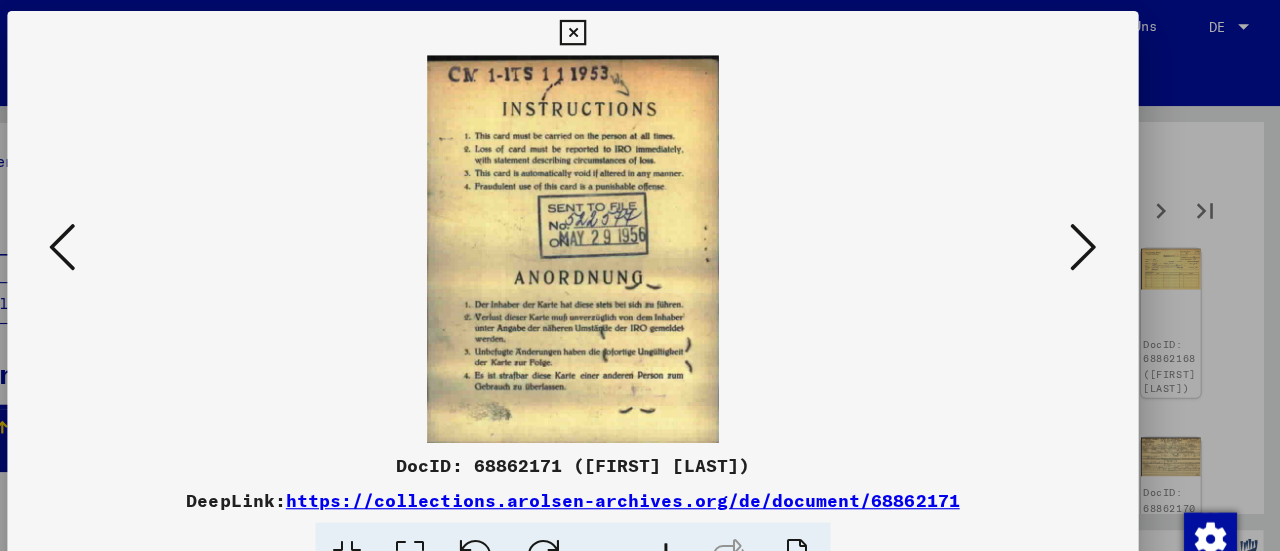 click at bounding box center [1102, 224] 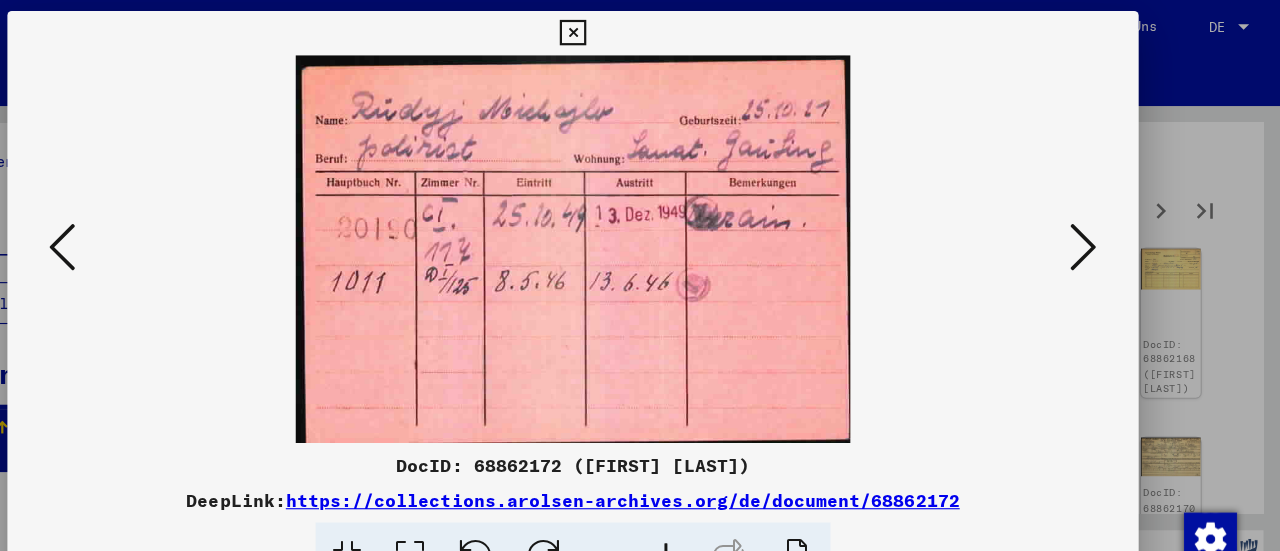 click at bounding box center (1102, 224) 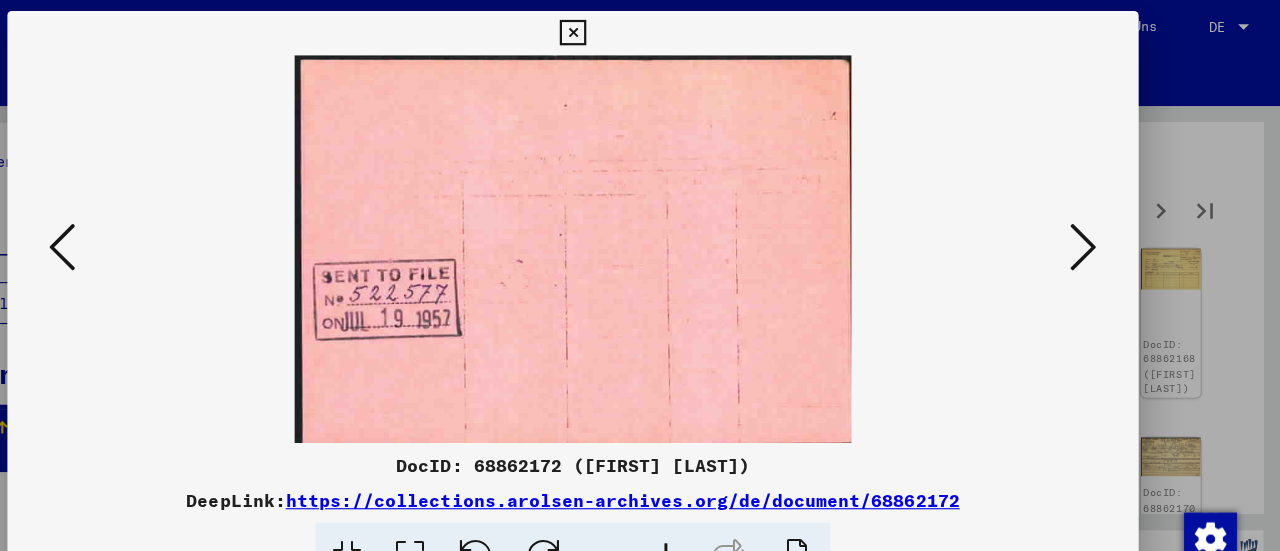 click at bounding box center [1102, 224] 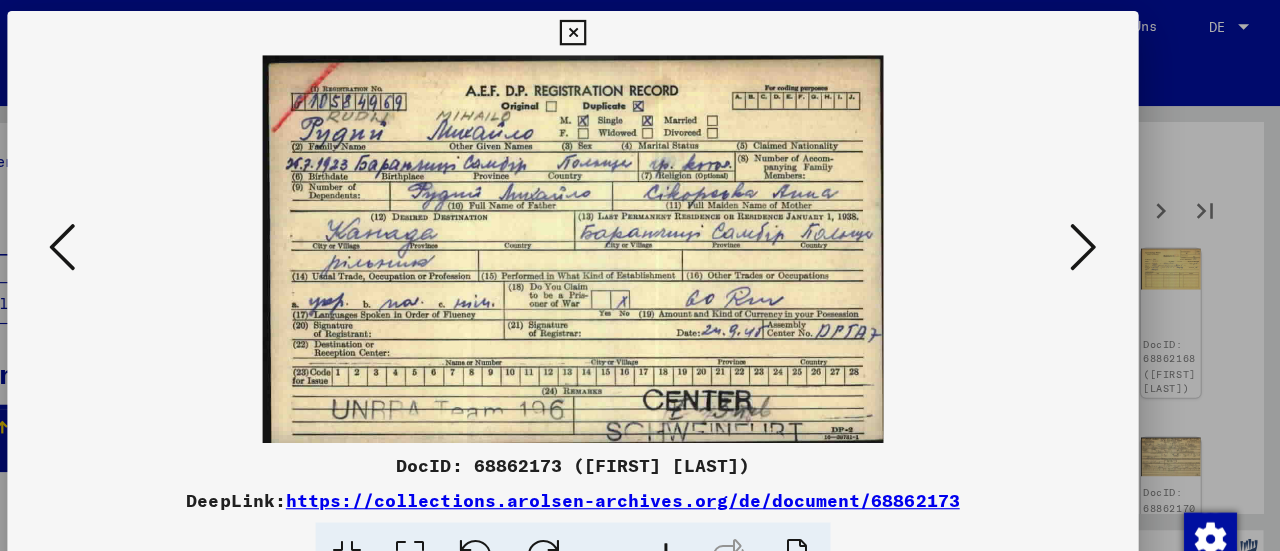 click at bounding box center [1102, 224] 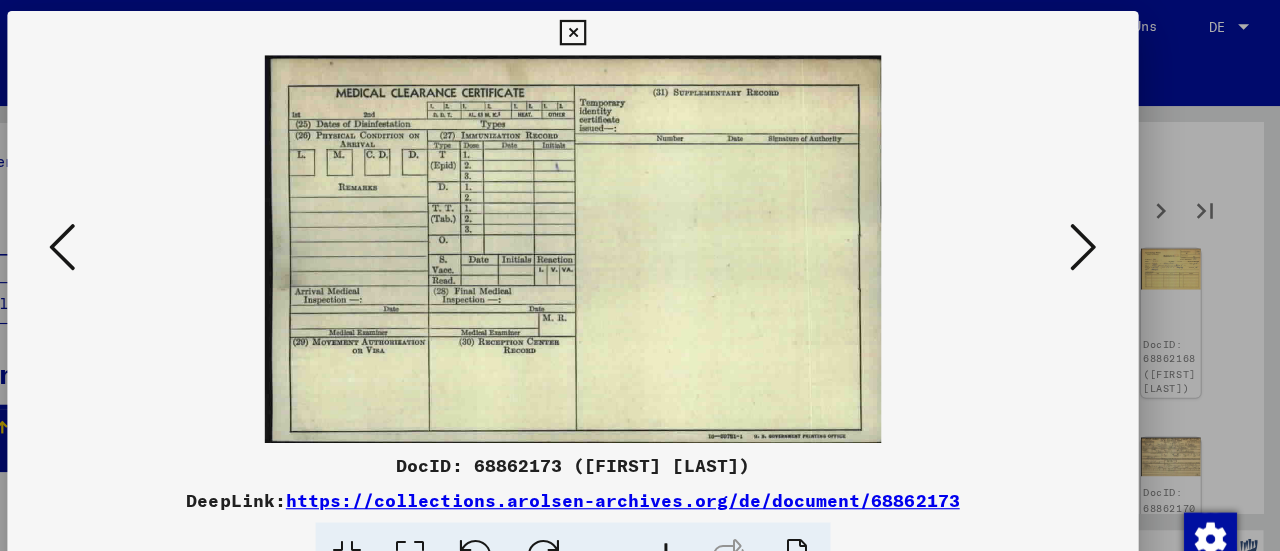click at bounding box center (1102, 224) 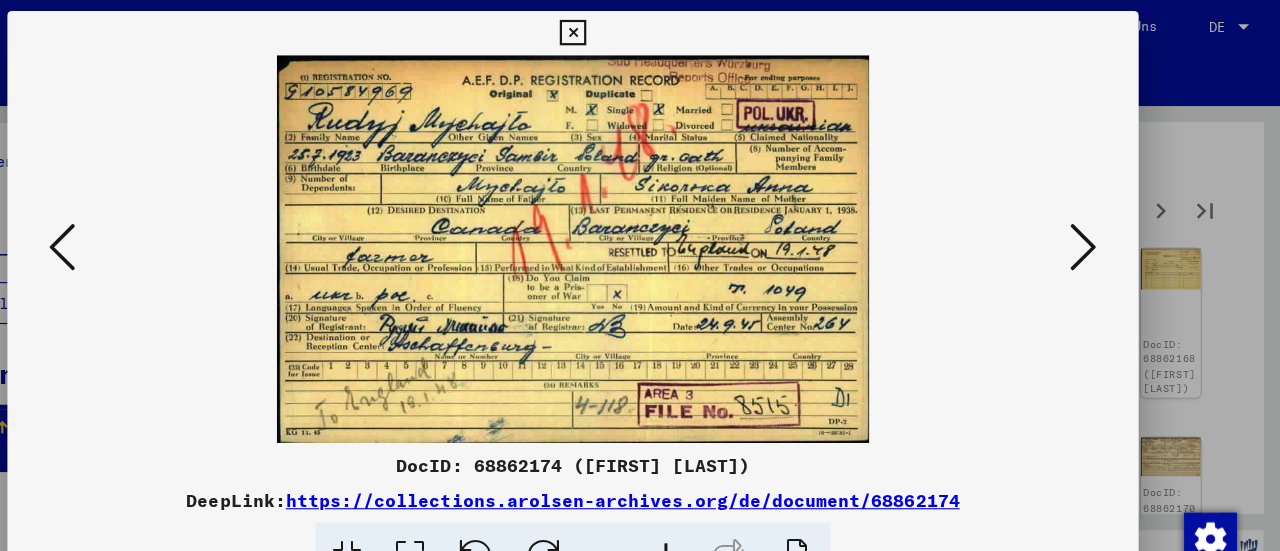 click at bounding box center (1102, 224) 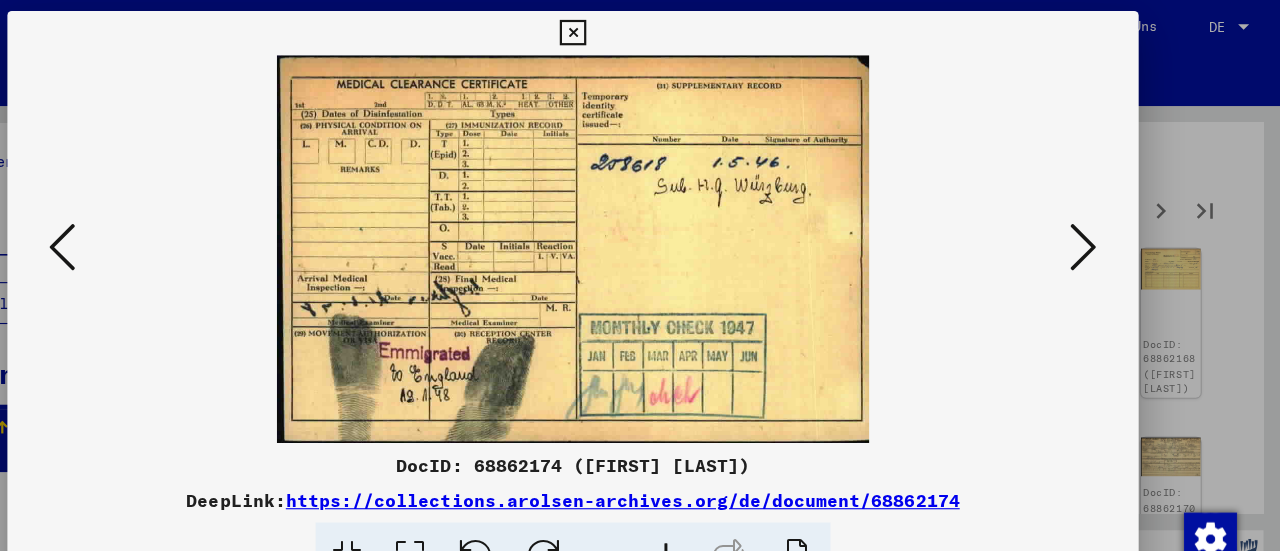 click at bounding box center (1102, 224) 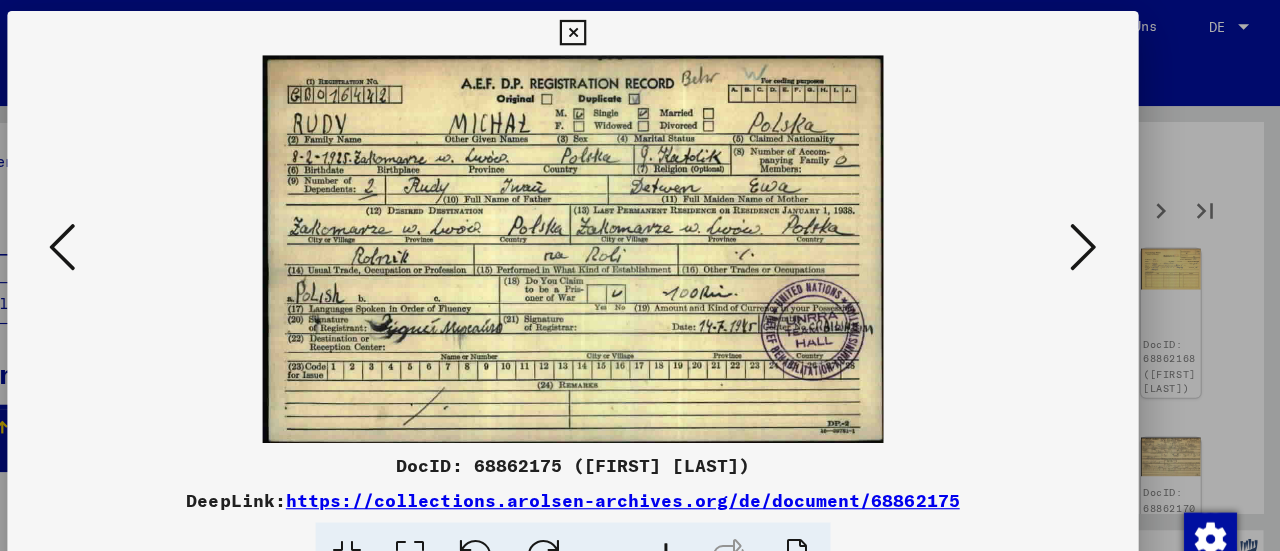 click at bounding box center [1102, 224] 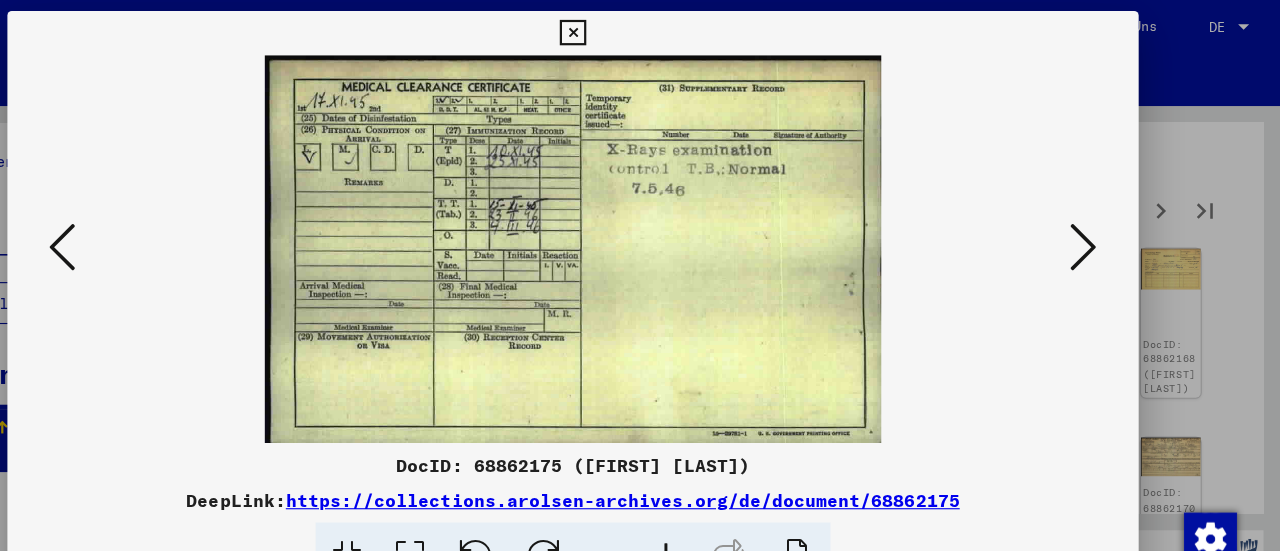 click at bounding box center [1102, 224] 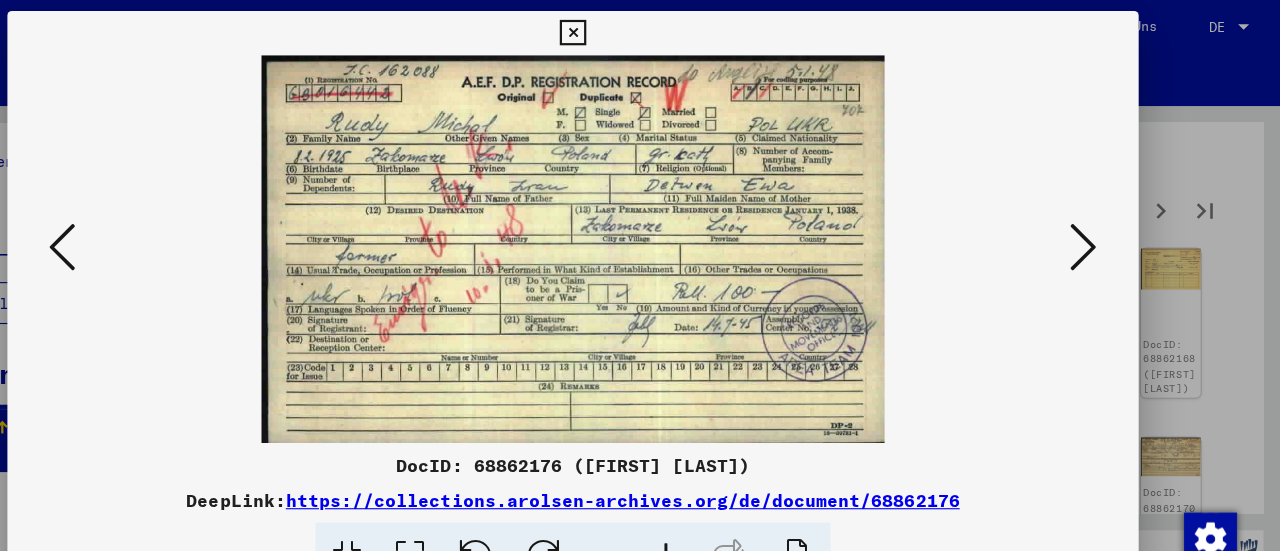 click at bounding box center [1102, 224] 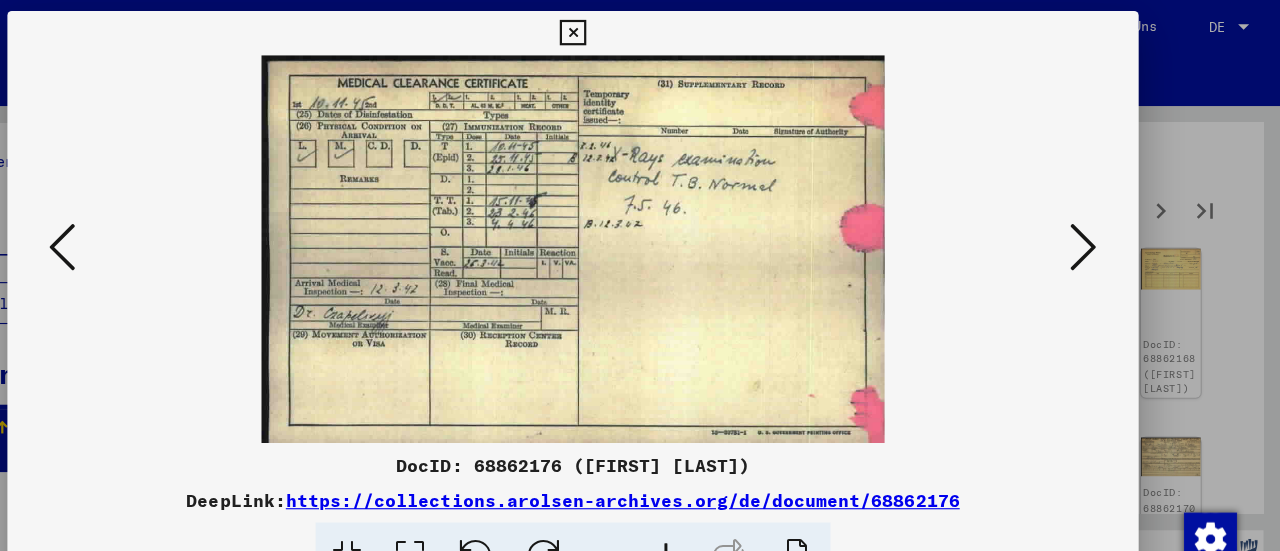 click at bounding box center [1102, 224] 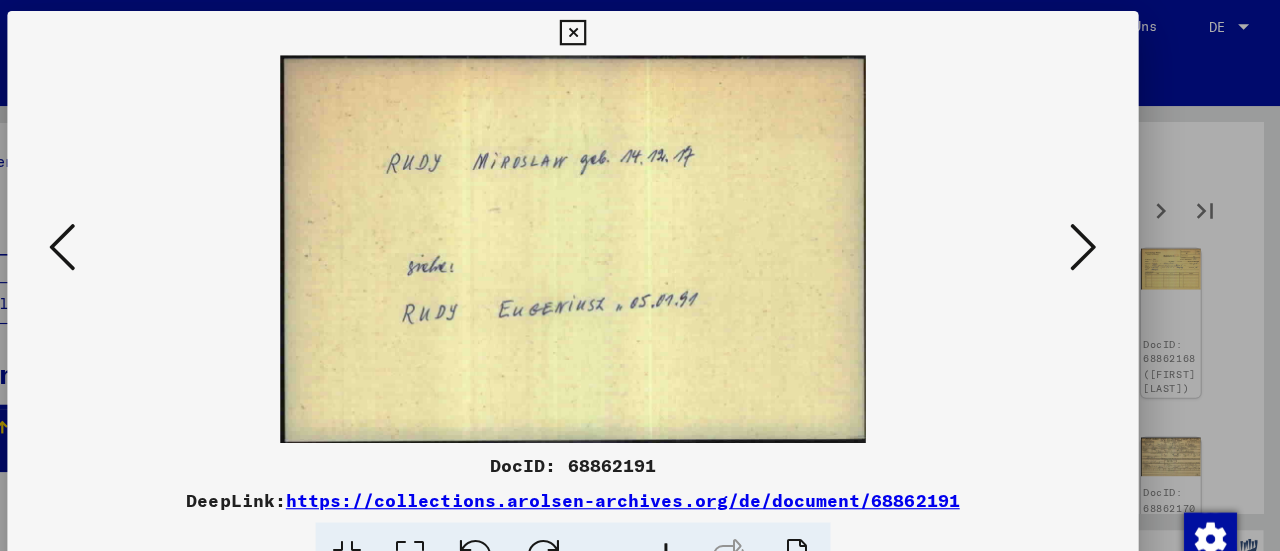 click at bounding box center (1102, 224) 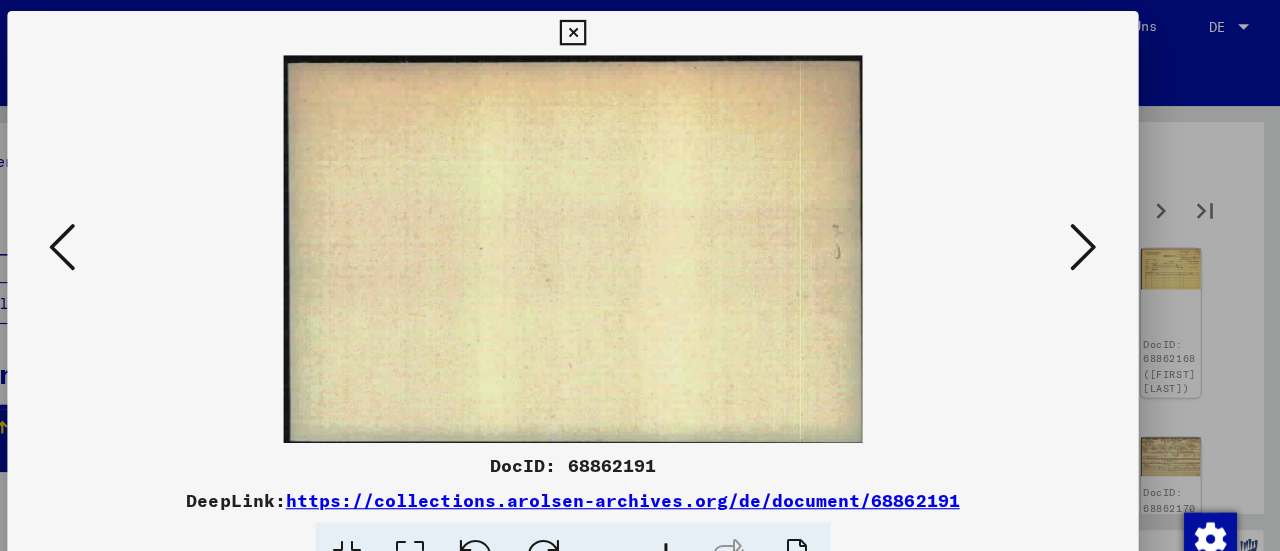 click at bounding box center (1102, 224) 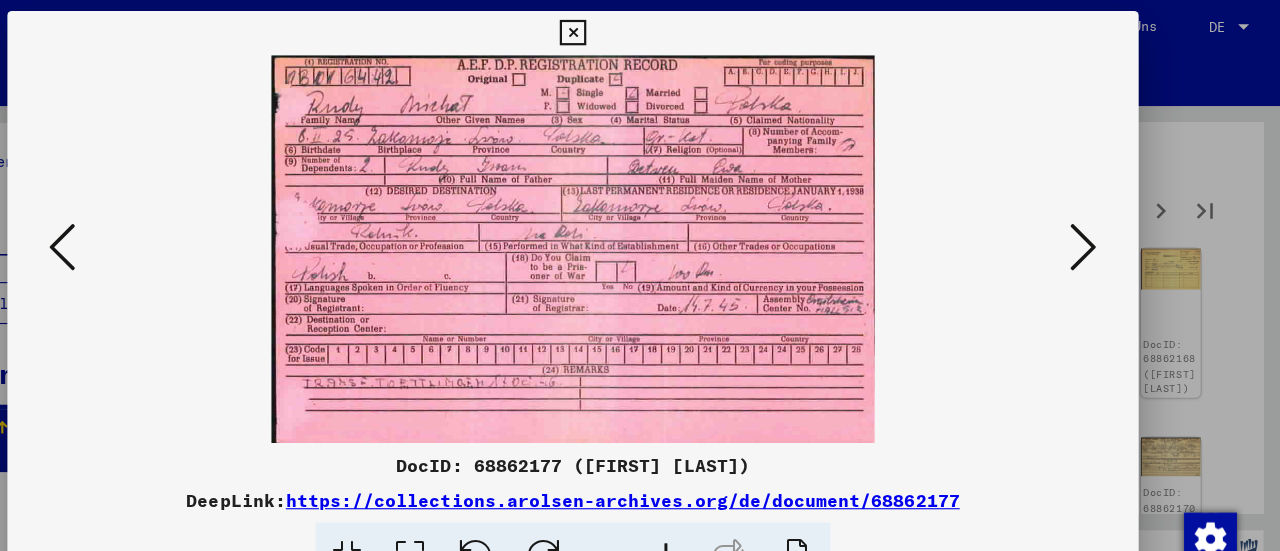 click at bounding box center (1102, 224) 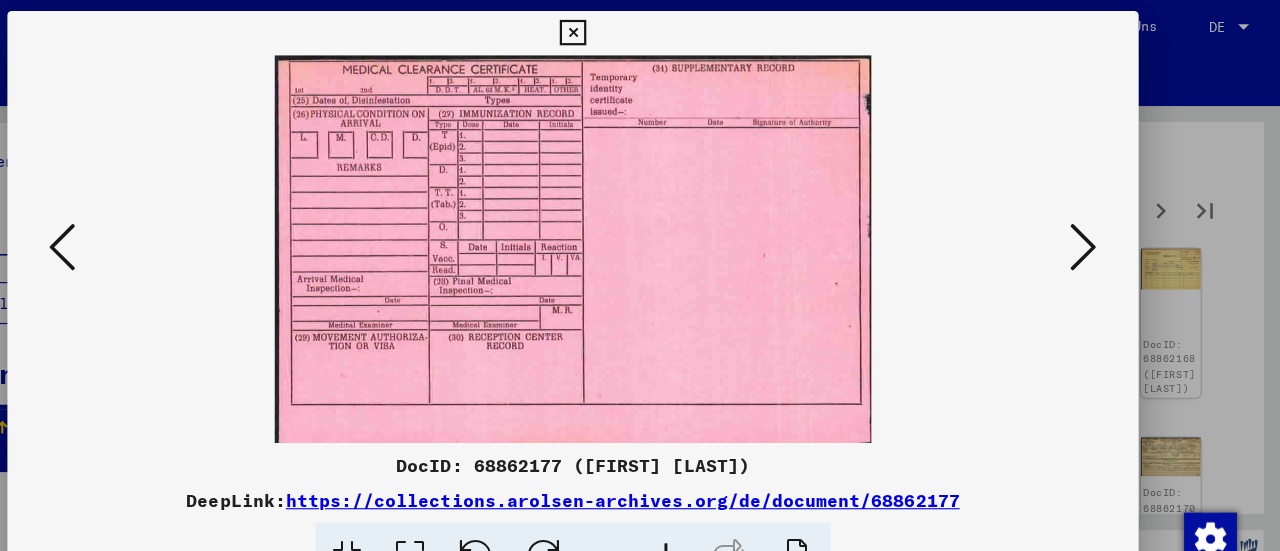click at bounding box center [1102, 224] 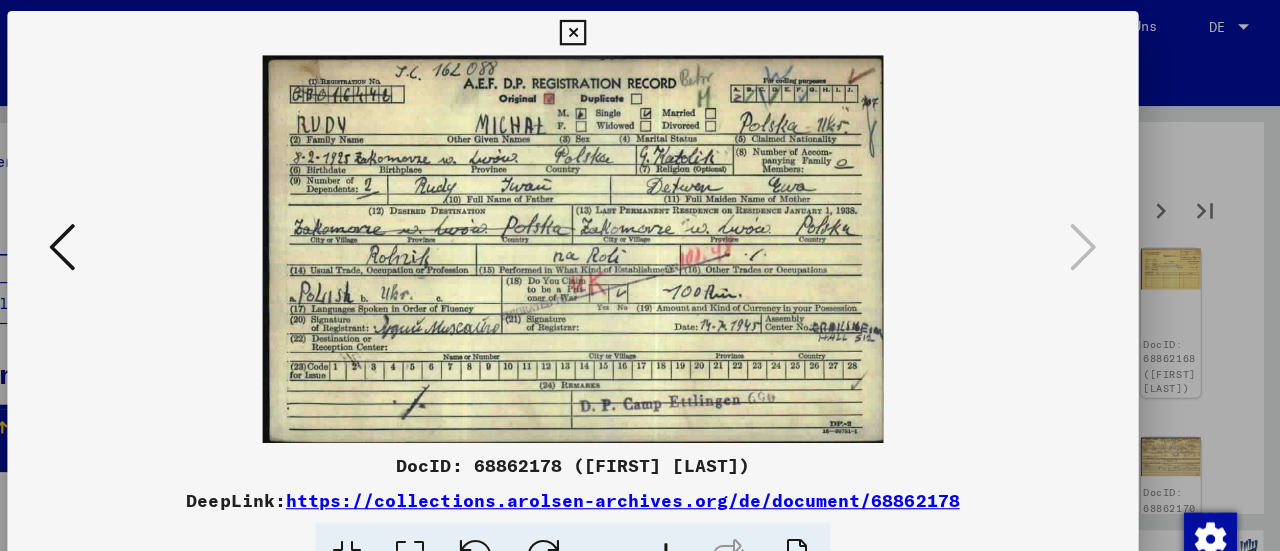 click at bounding box center (639, 30) 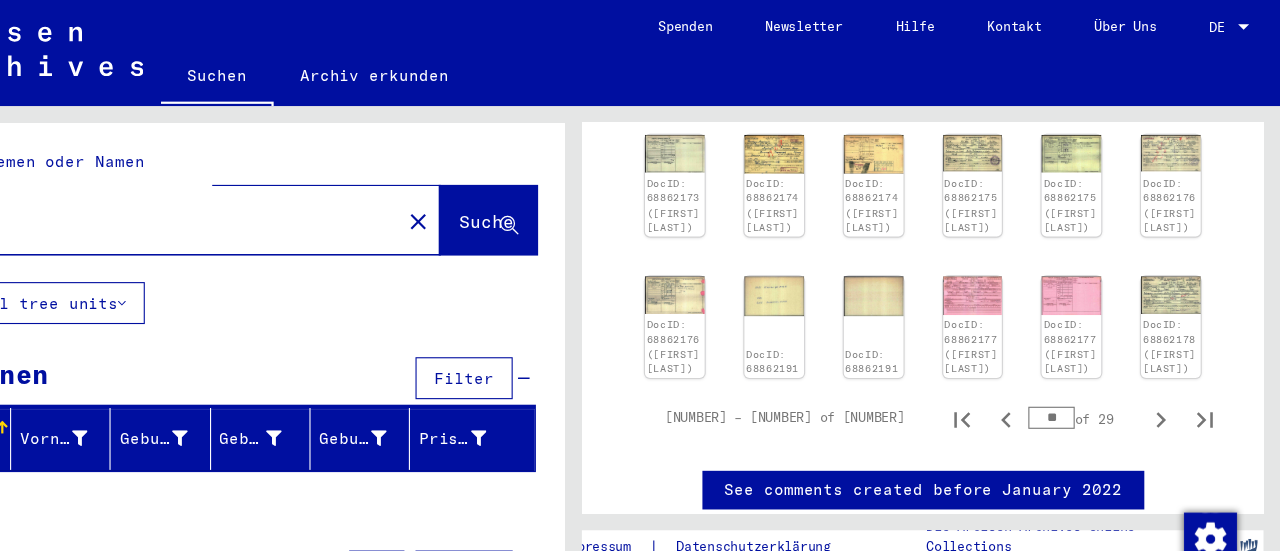 scroll, scrollTop: 894, scrollLeft: 0, axis: vertical 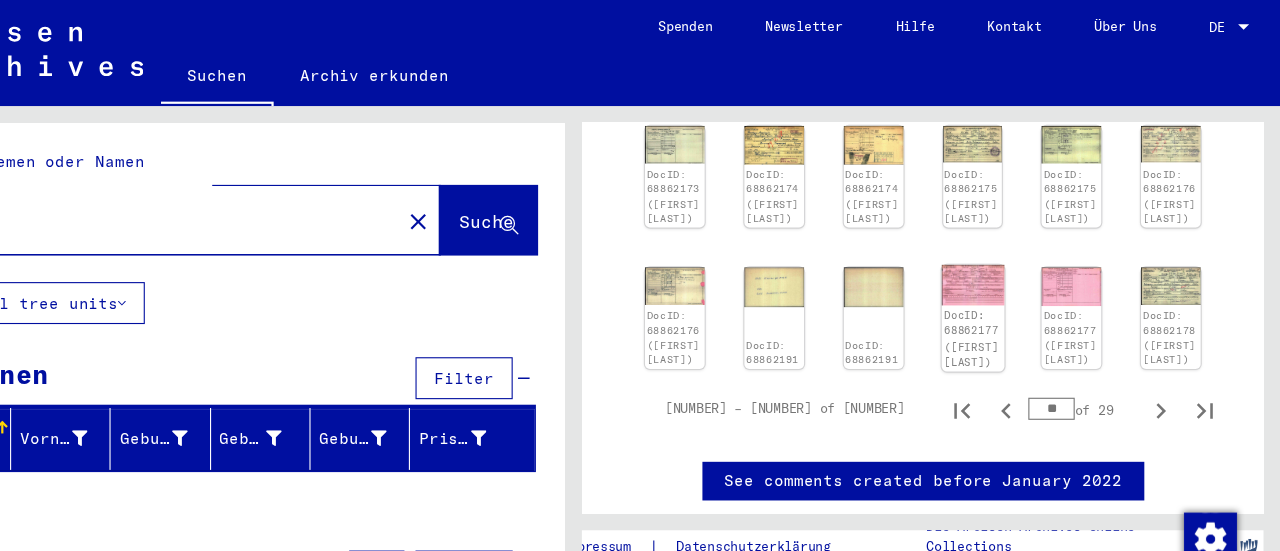click 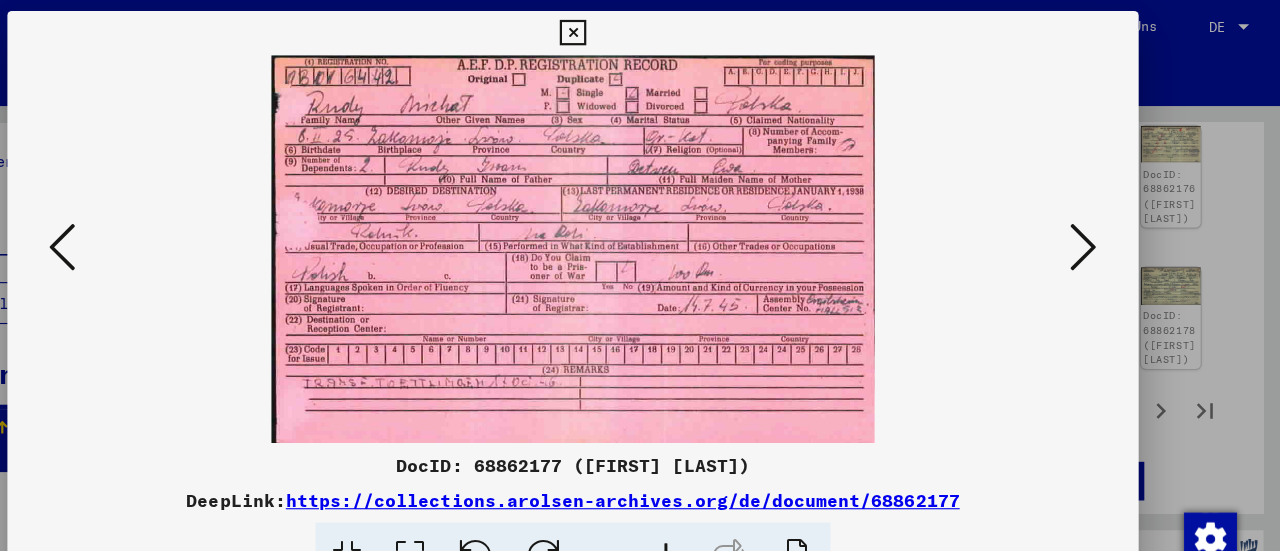 click at bounding box center [1102, 224] 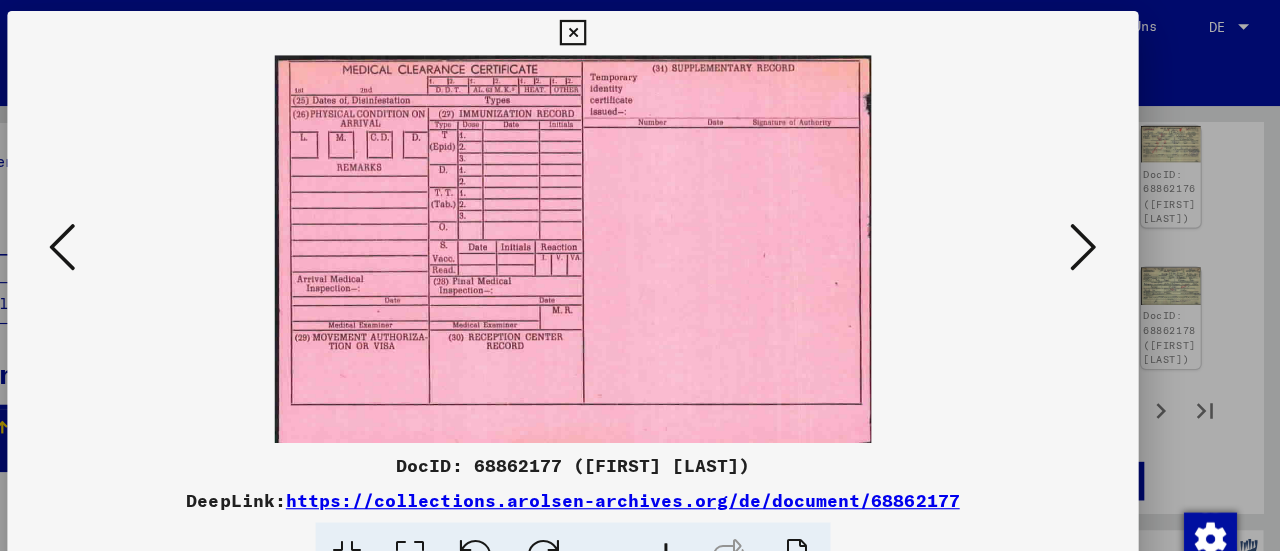 click at bounding box center (1102, 224) 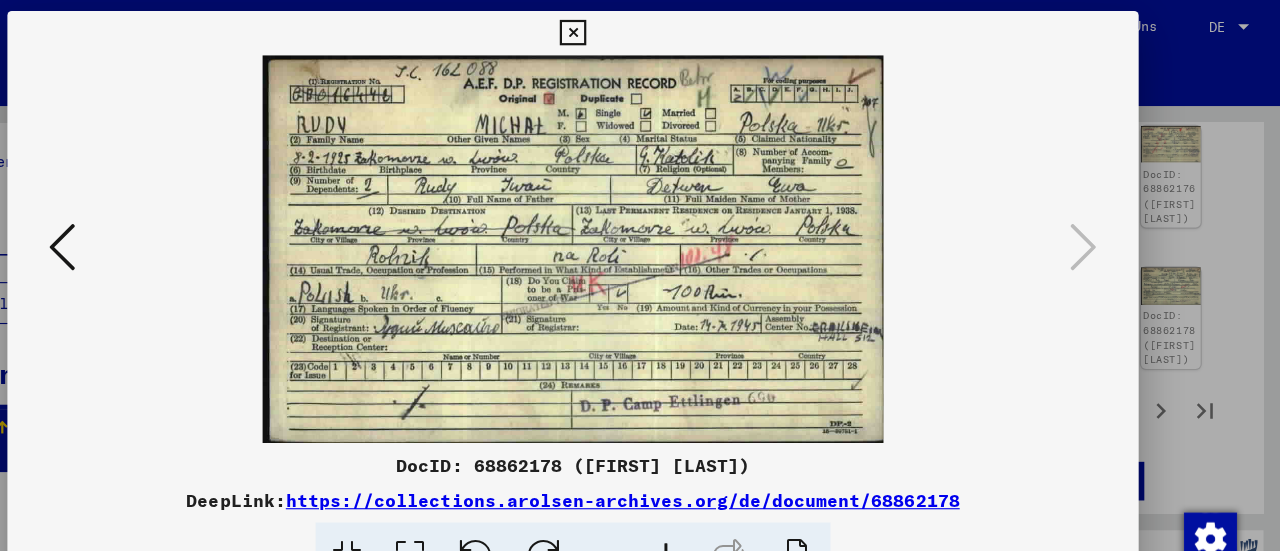 click at bounding box center [639, 30] 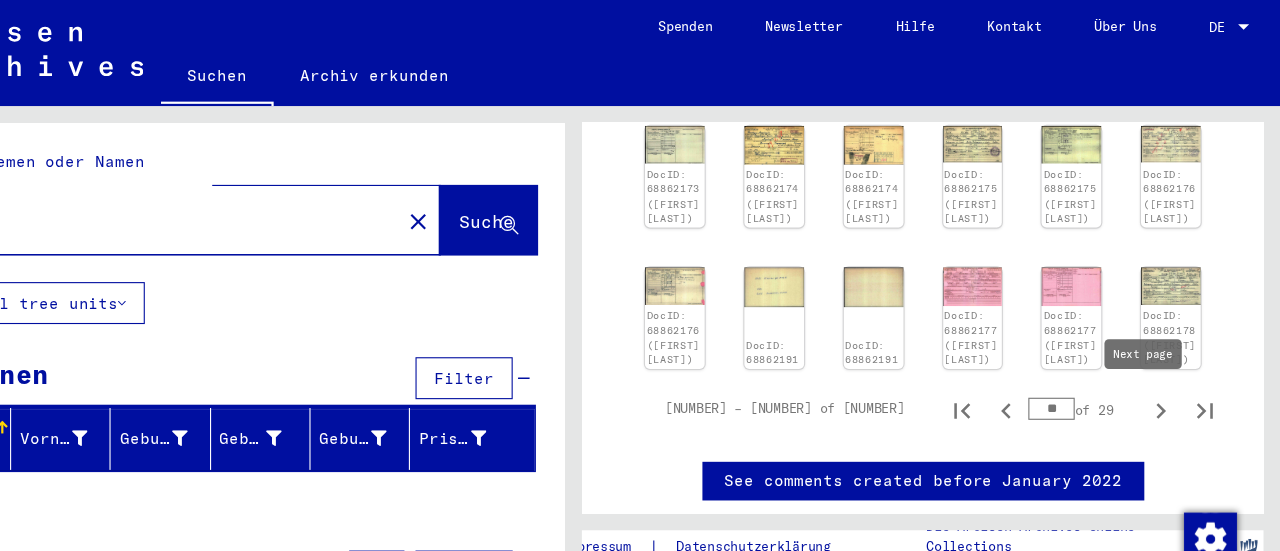 click 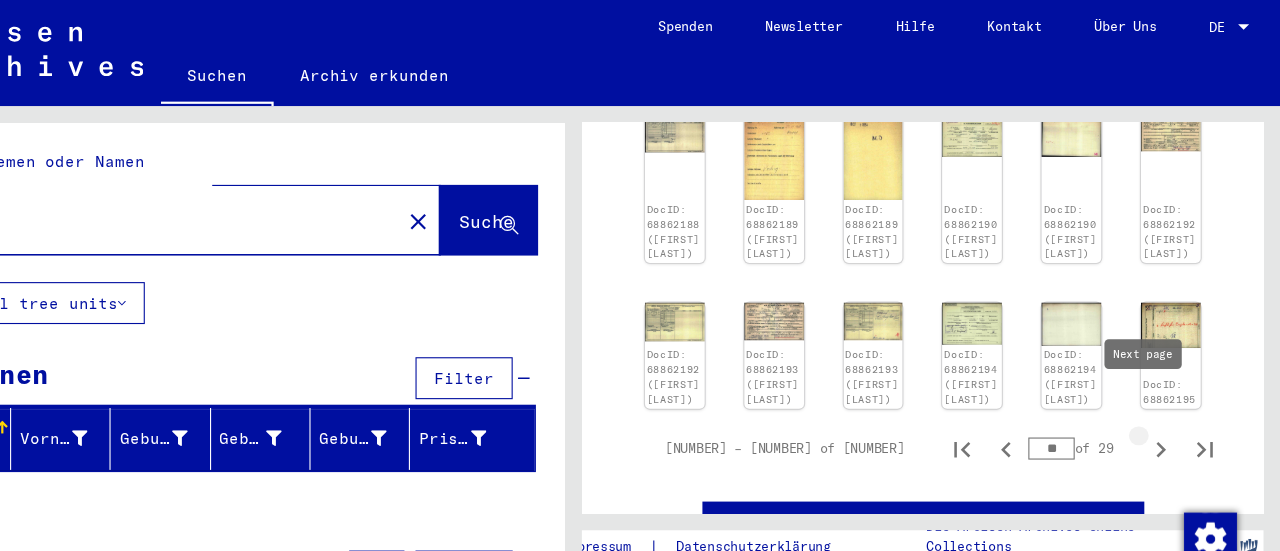 type on "**" 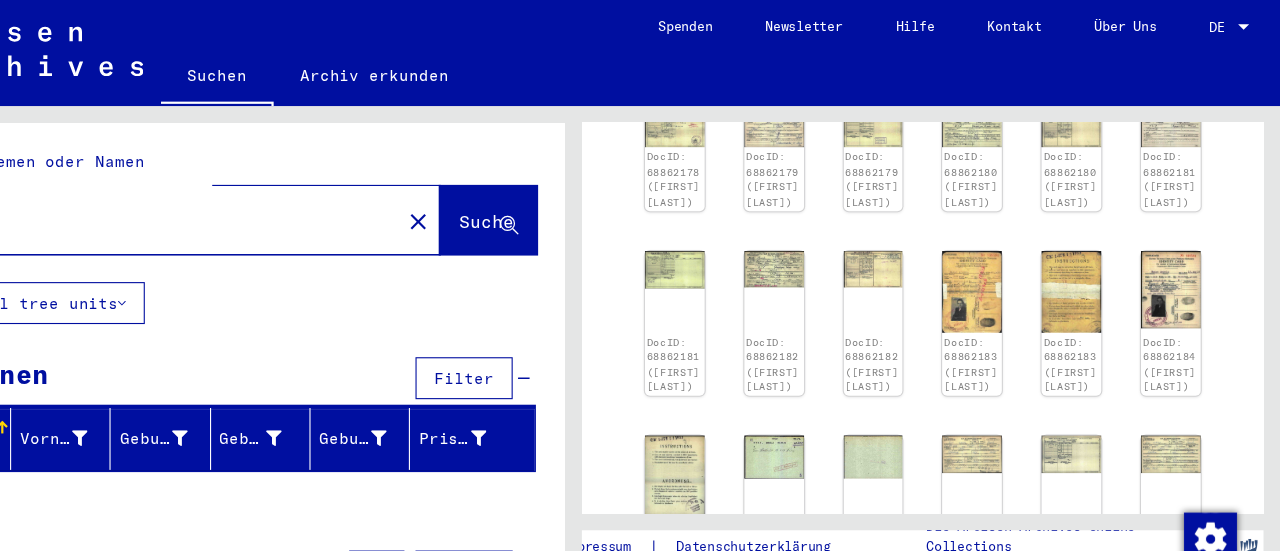 scroll, scrollTop: 450, scrollLeft: 0, axis: vertical 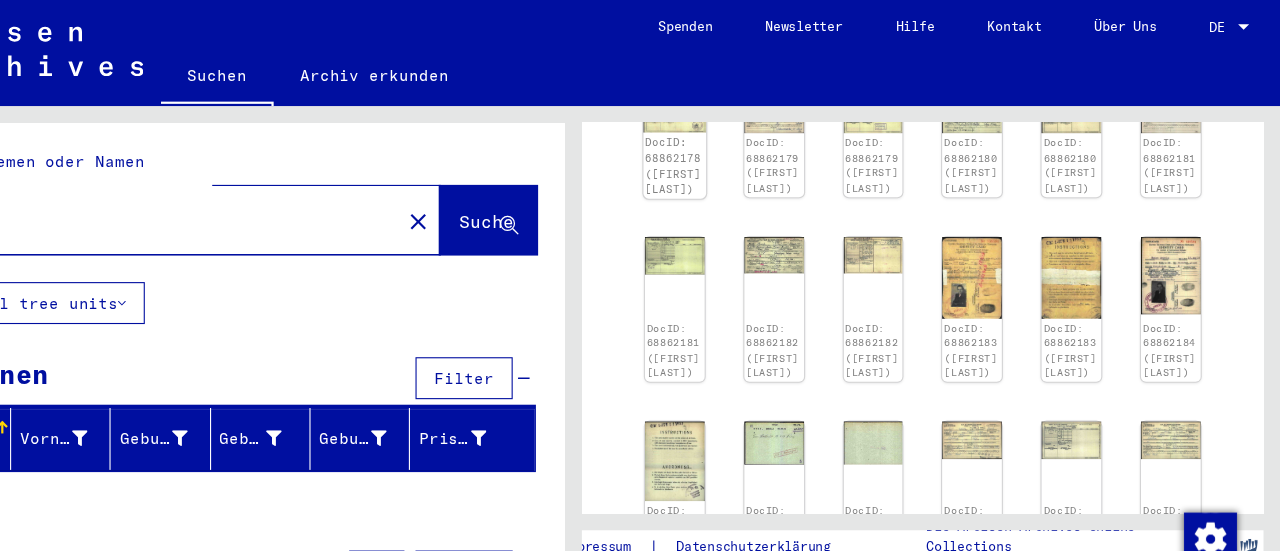 click on "DocID: 68862178 ([FIRST] [LAST])" 